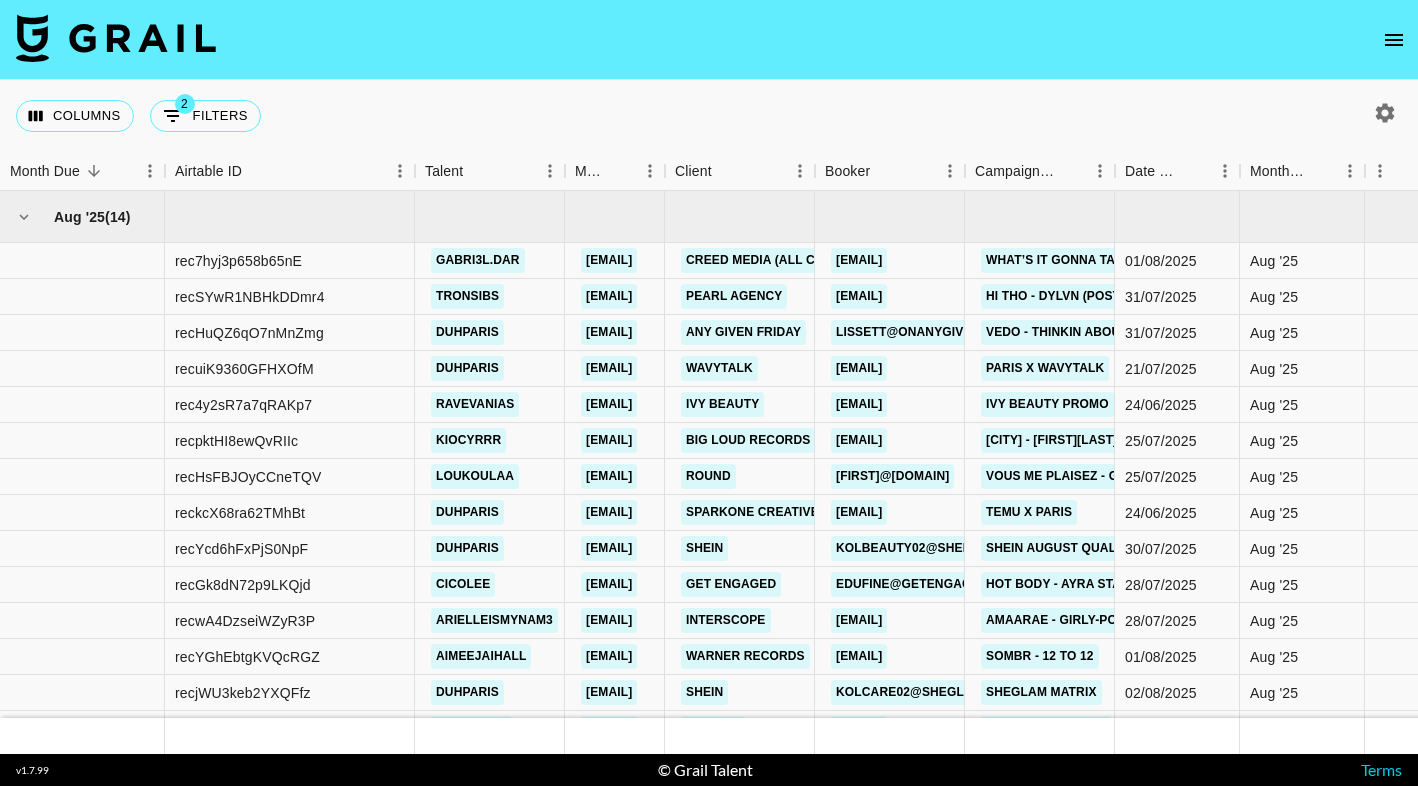 scroll, scrollTop: 0, scrollLeft: 0, axis: both 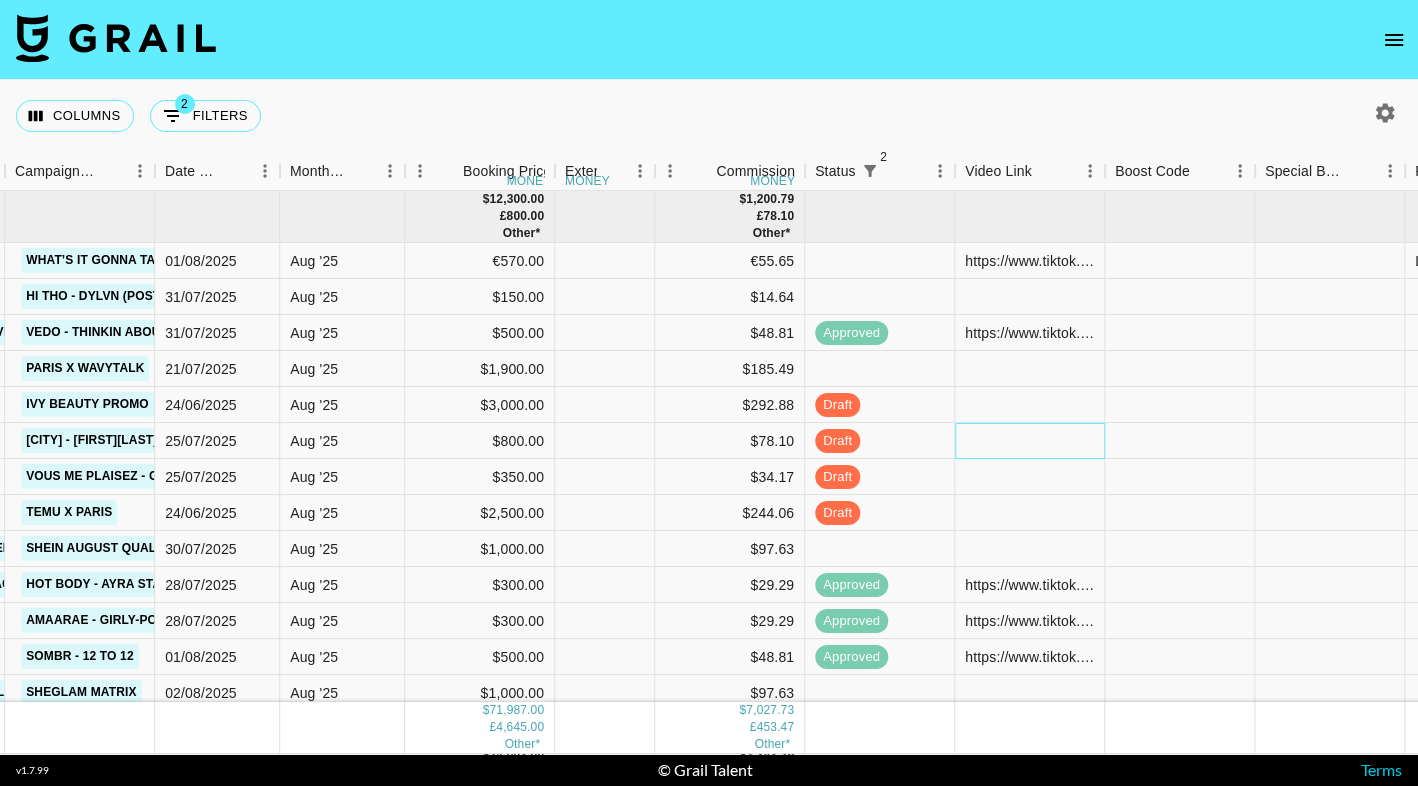 click at bounding box center [1030, 441] 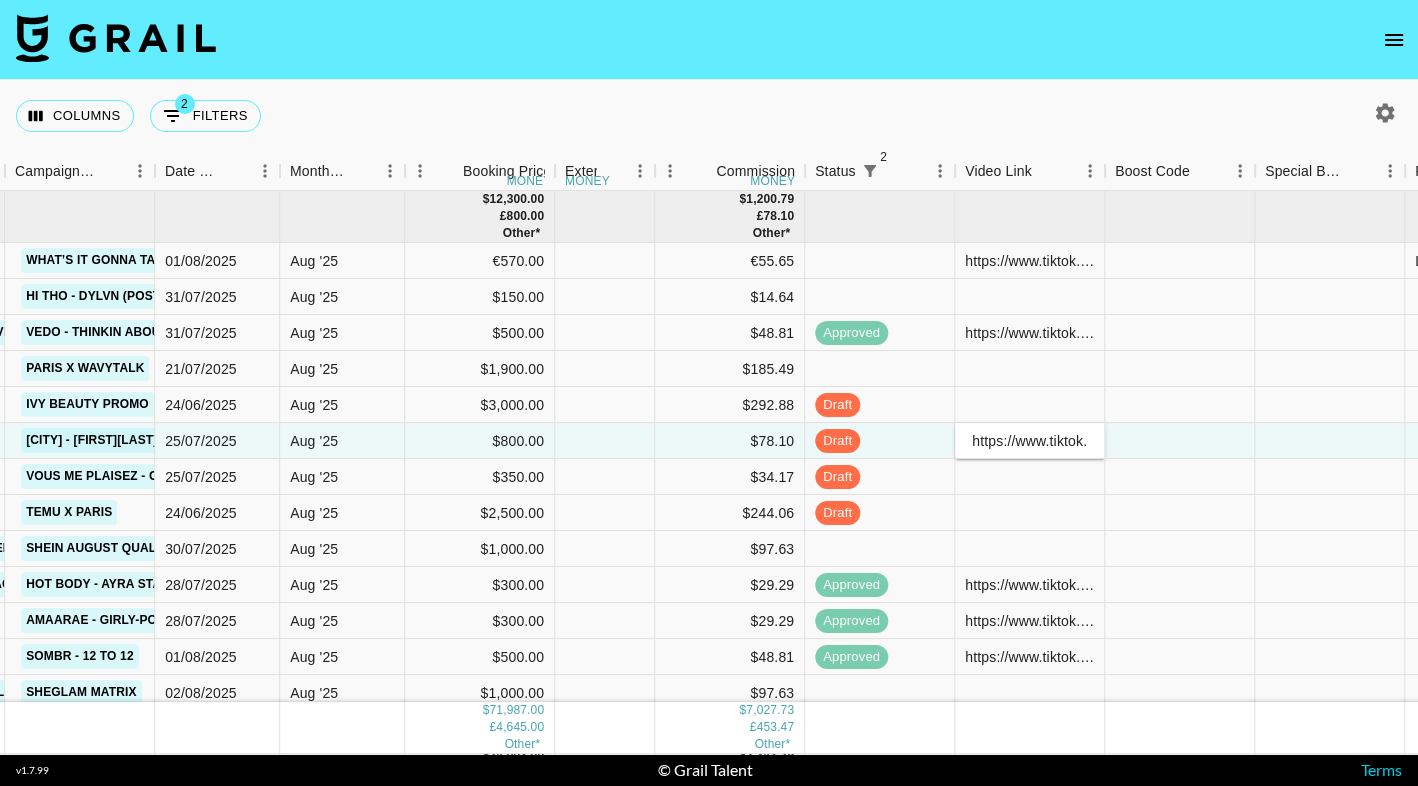 scroll, scrollTop: 0, scrollLeft: 285, axis: horizontal 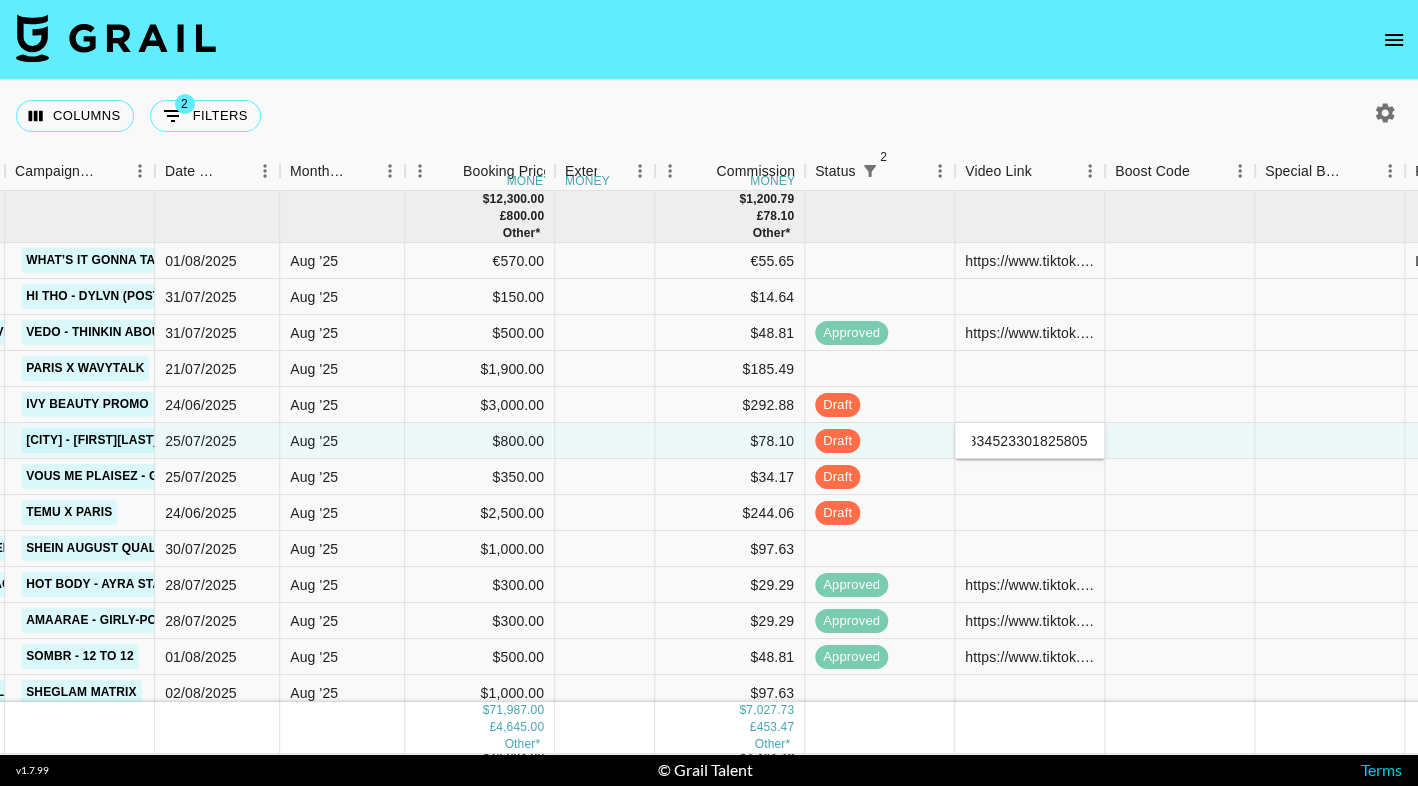 type on "https://www.tiktok.com/@kiocyrrr/video/7534834523301825805" 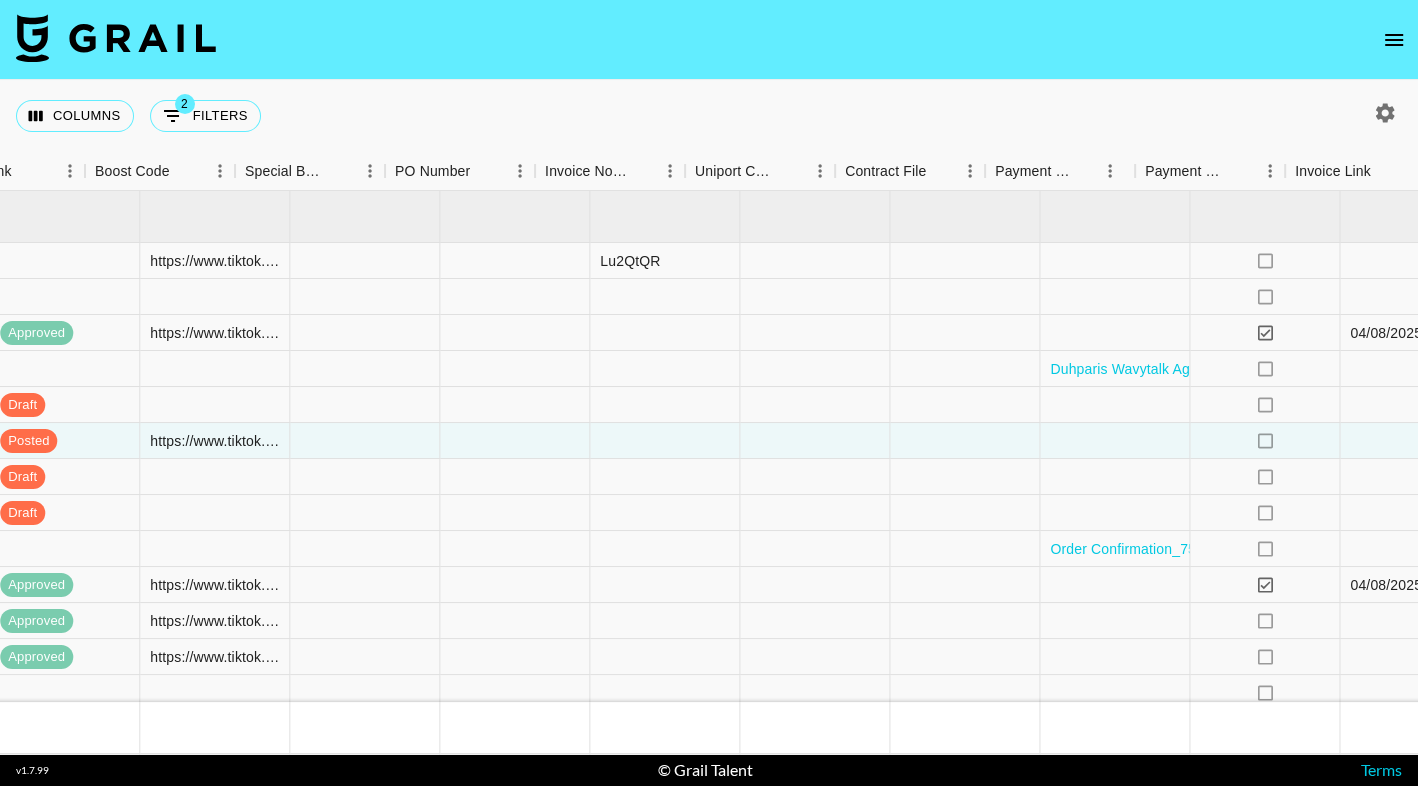 scroll, scrollTop: 0, scrollLeft: 2077, axis: horizontal 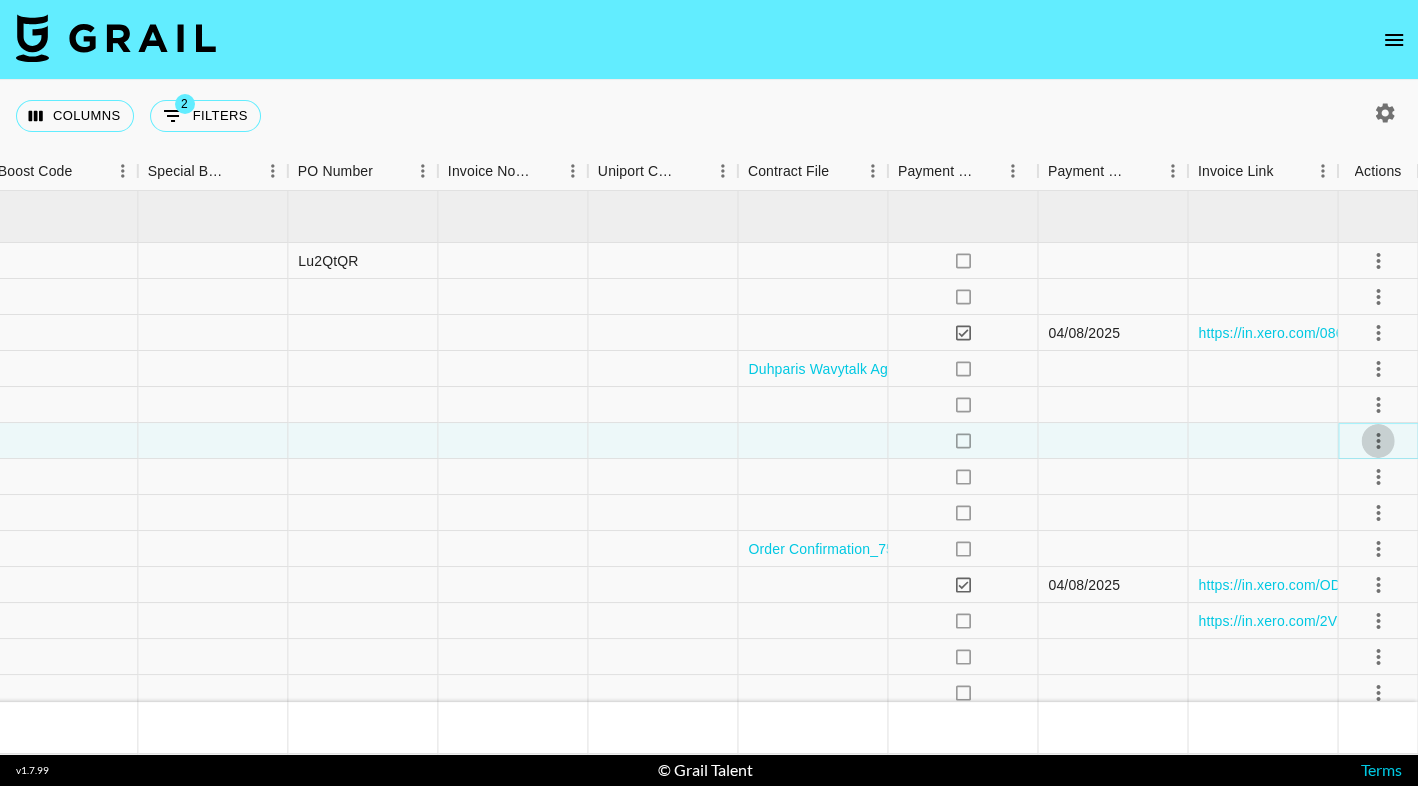 click 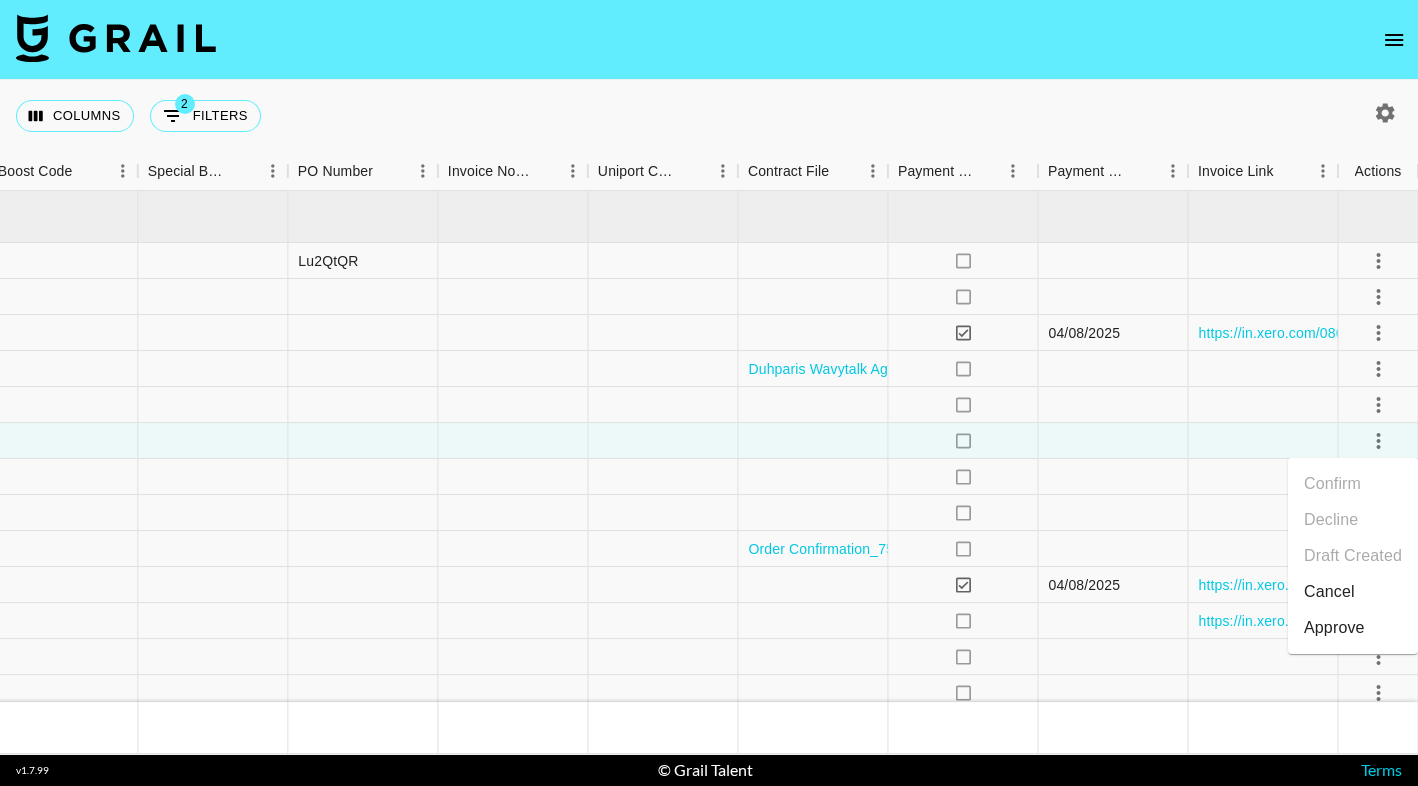 click on "Approve" at bounding box center (1334, 628) 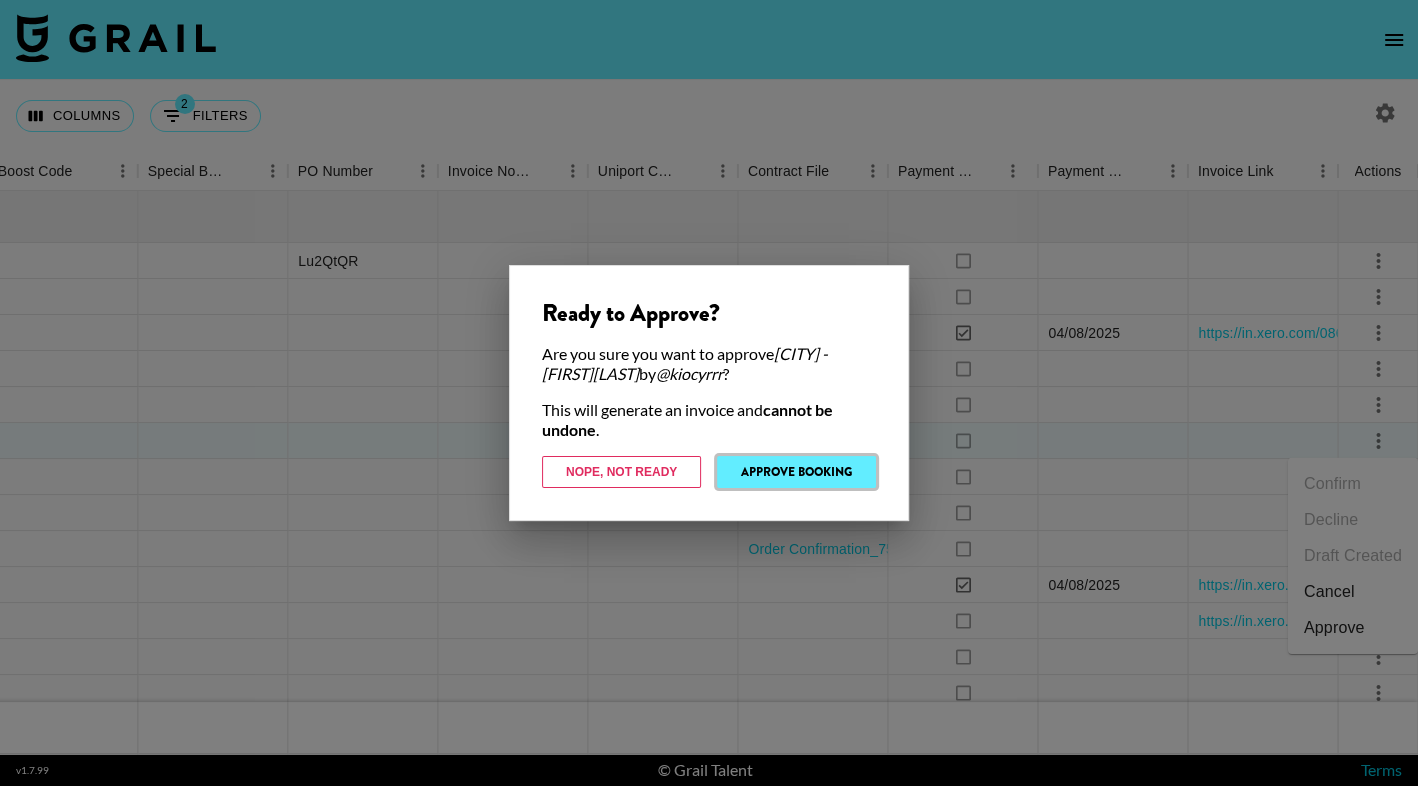 click on "Approve Booking" at bounding box center [796, 472] 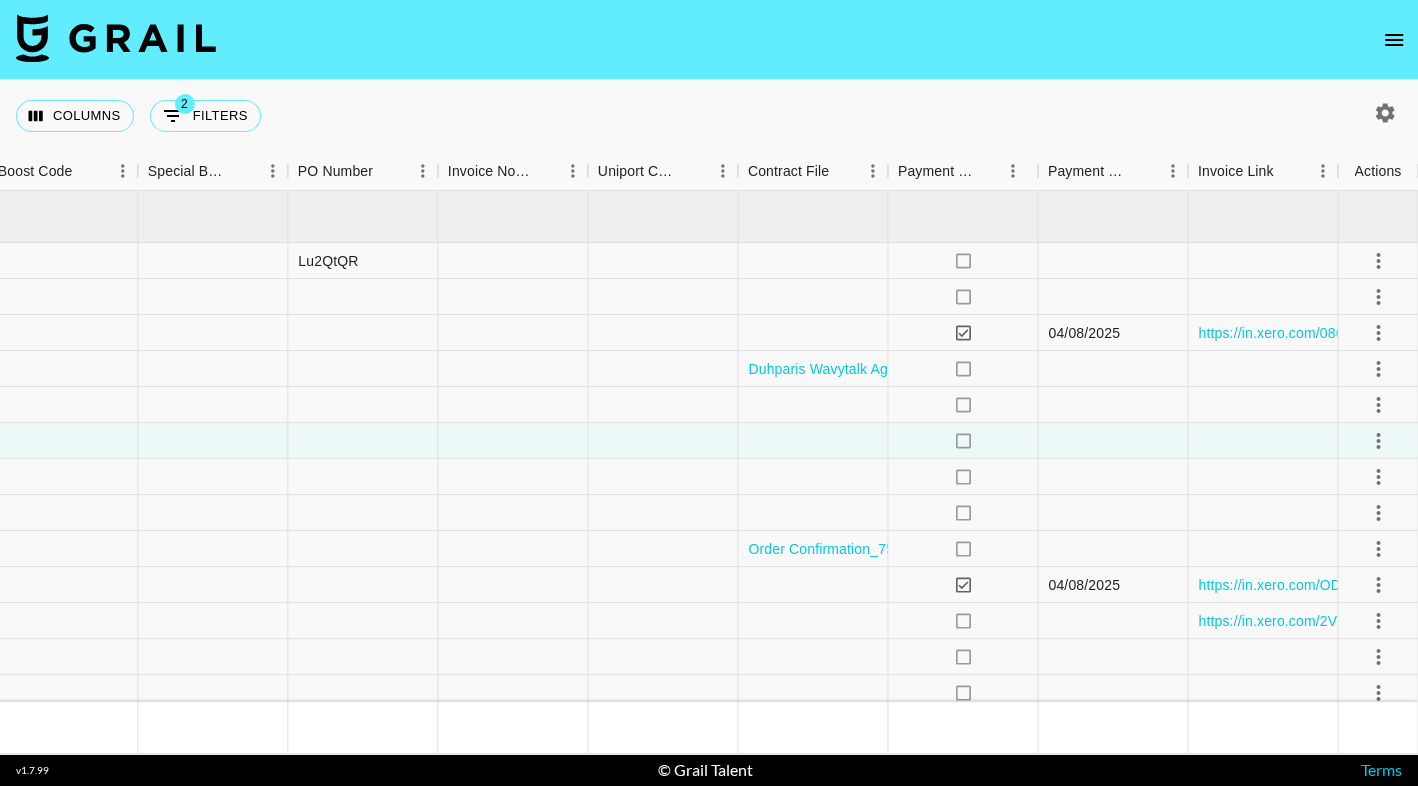 click 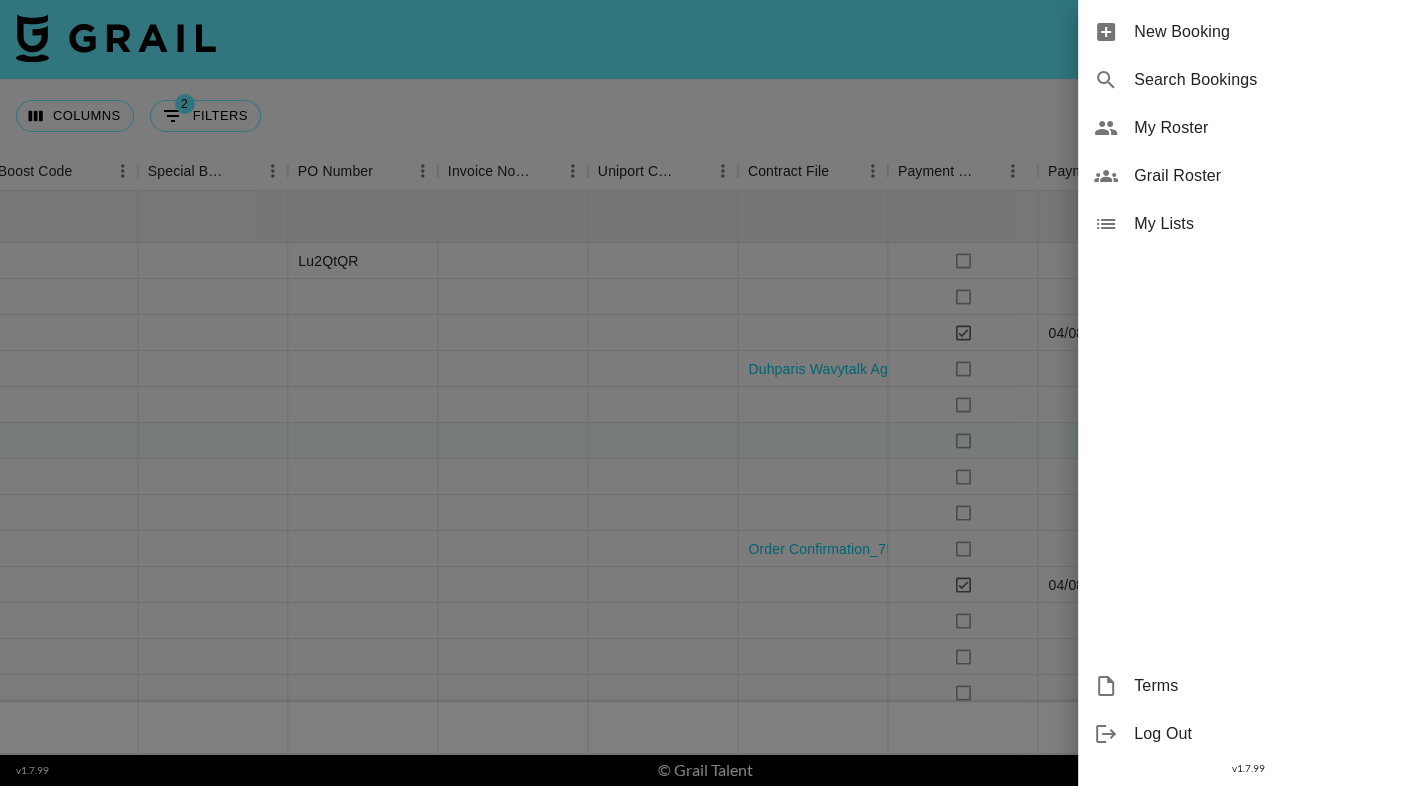 click on "My Roster" at bounding box center [1268, 128] 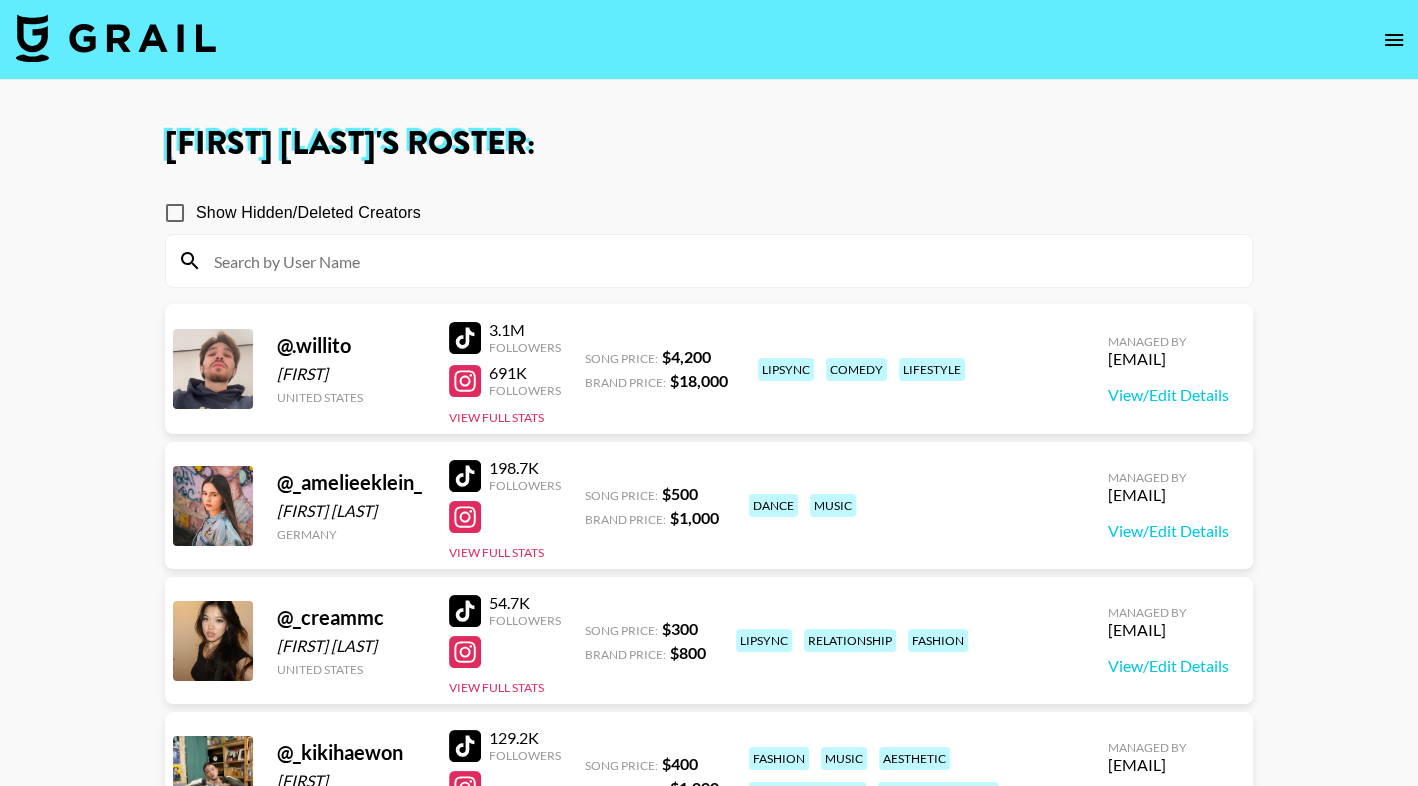 click at bounding box center (721, 261) 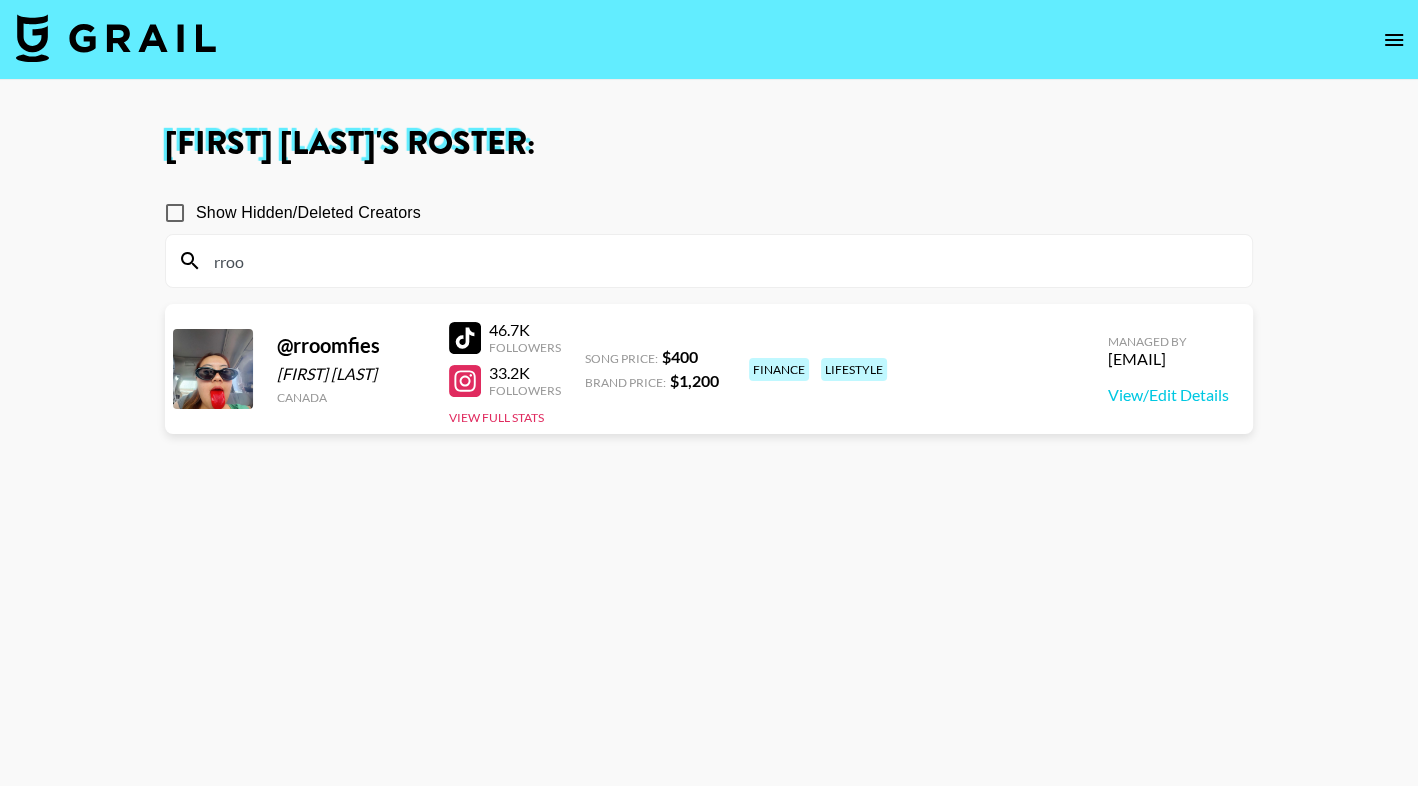 type on "rroo" 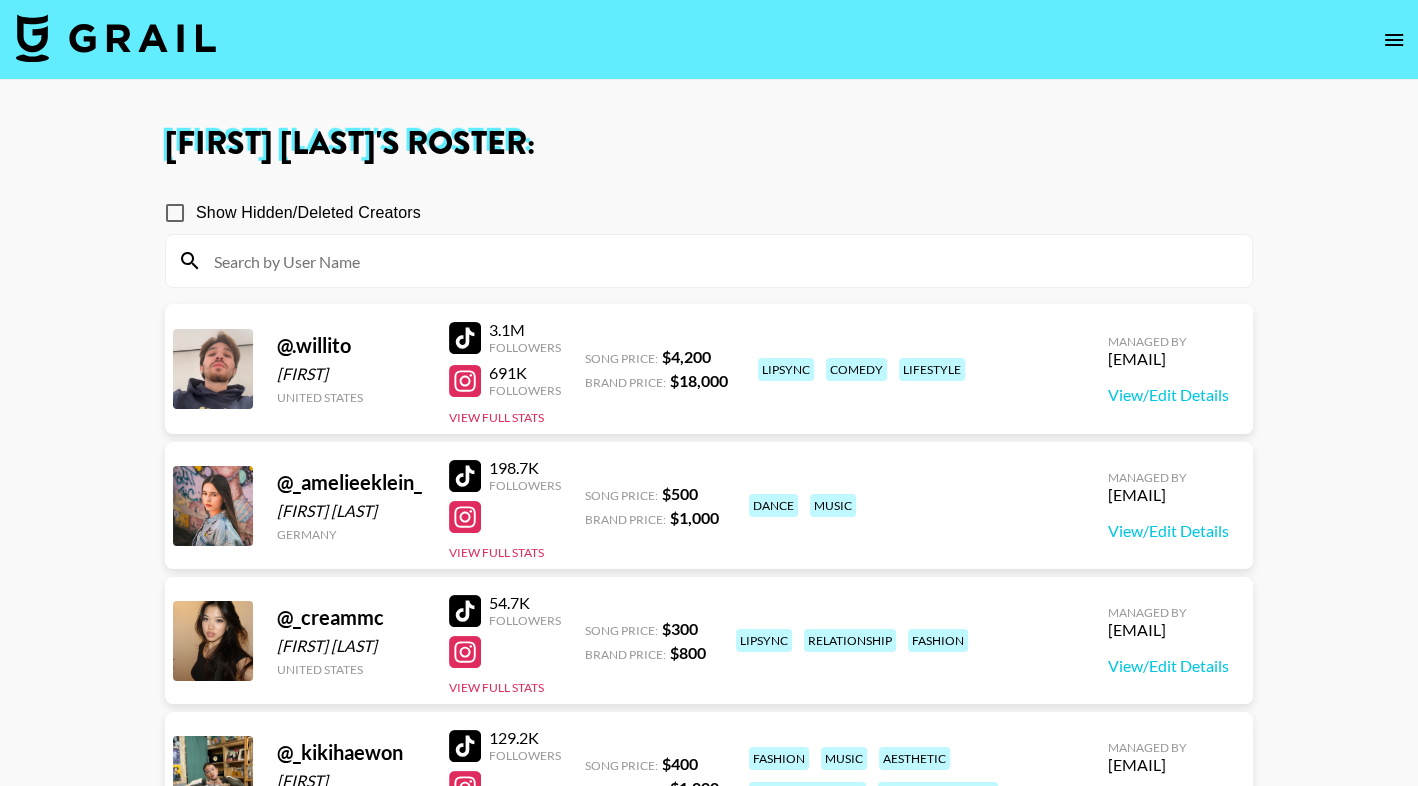type 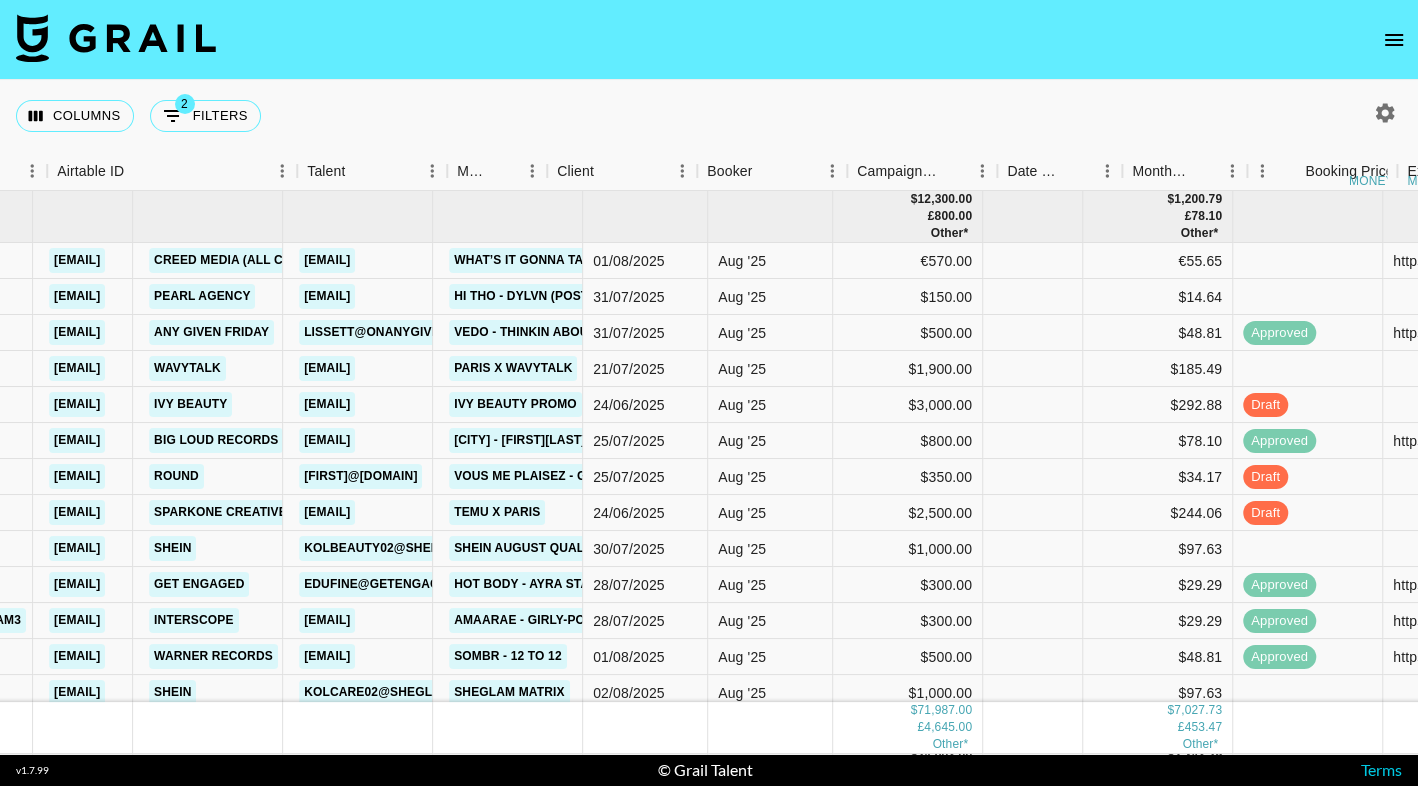 scroll, scrollTop: 0, scrollLeft: 658, axis: horizontal 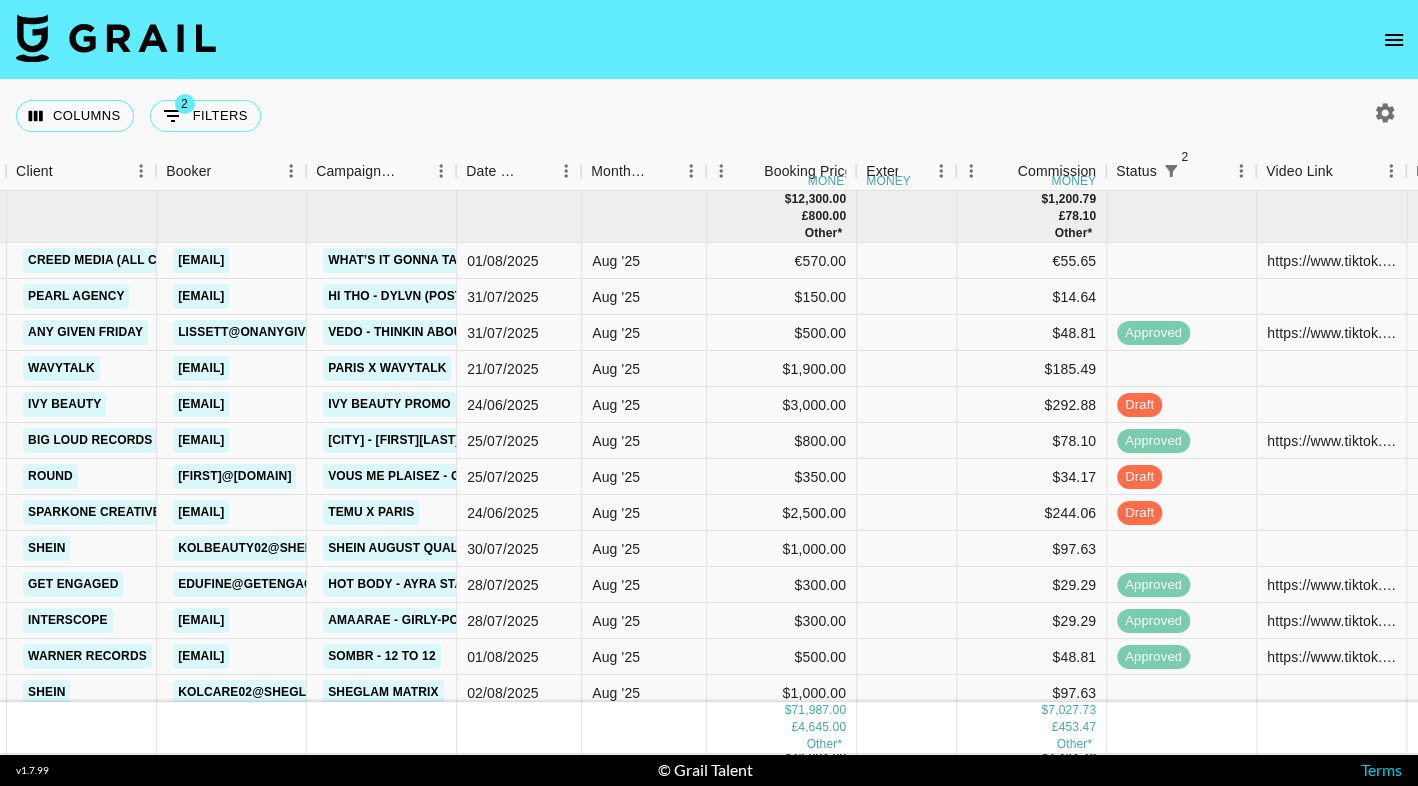 click 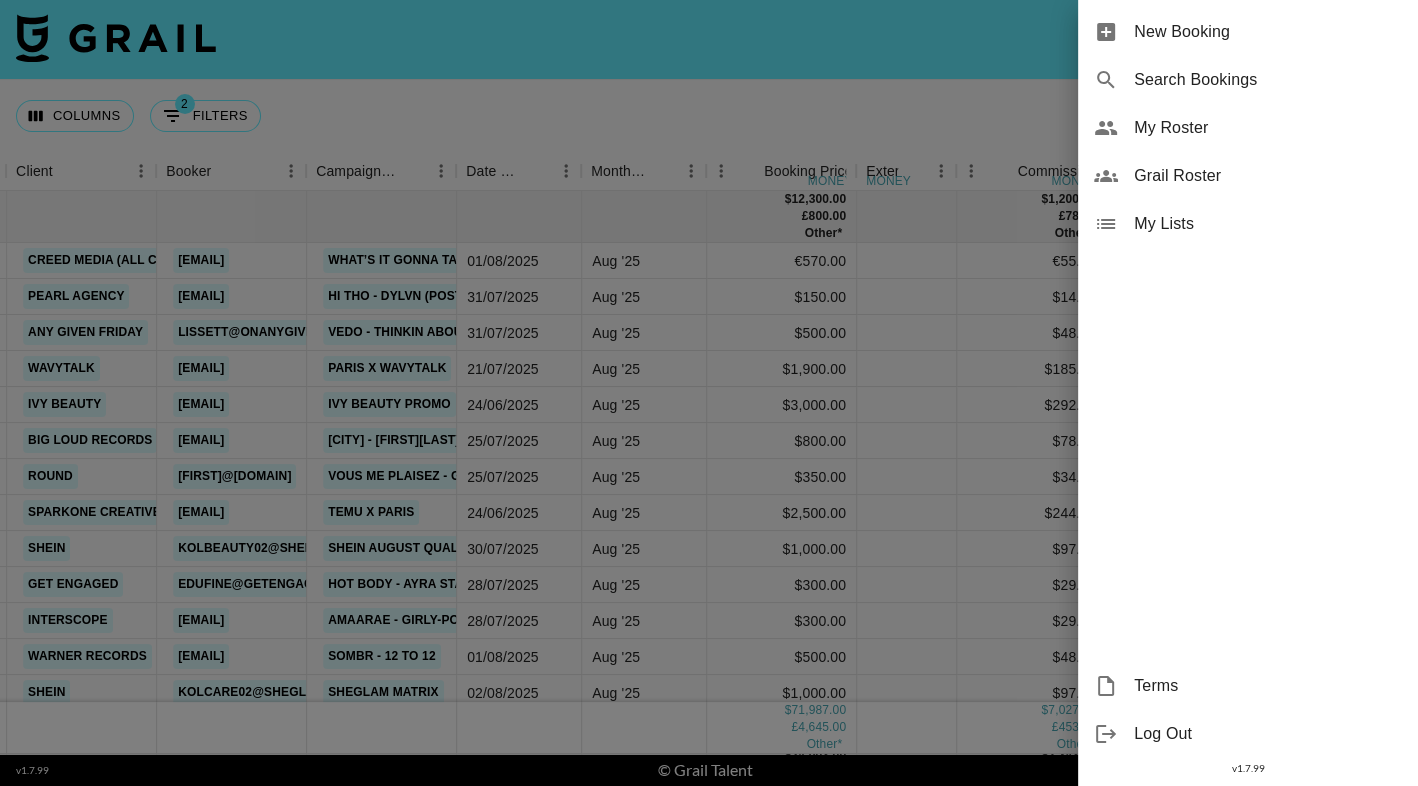 click on "My Roster" at bounding box center (1268, 128) 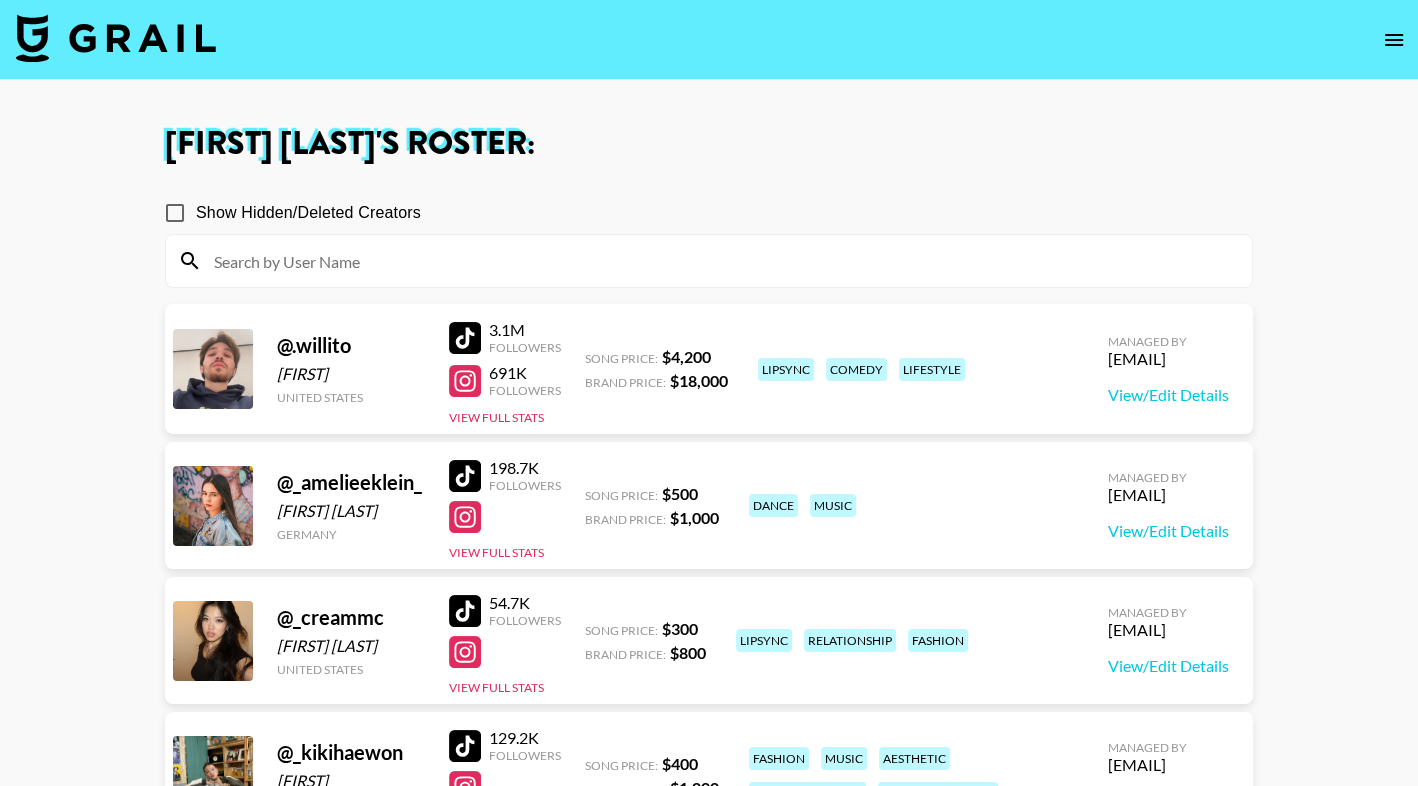 click at bounding box center [721, 261] 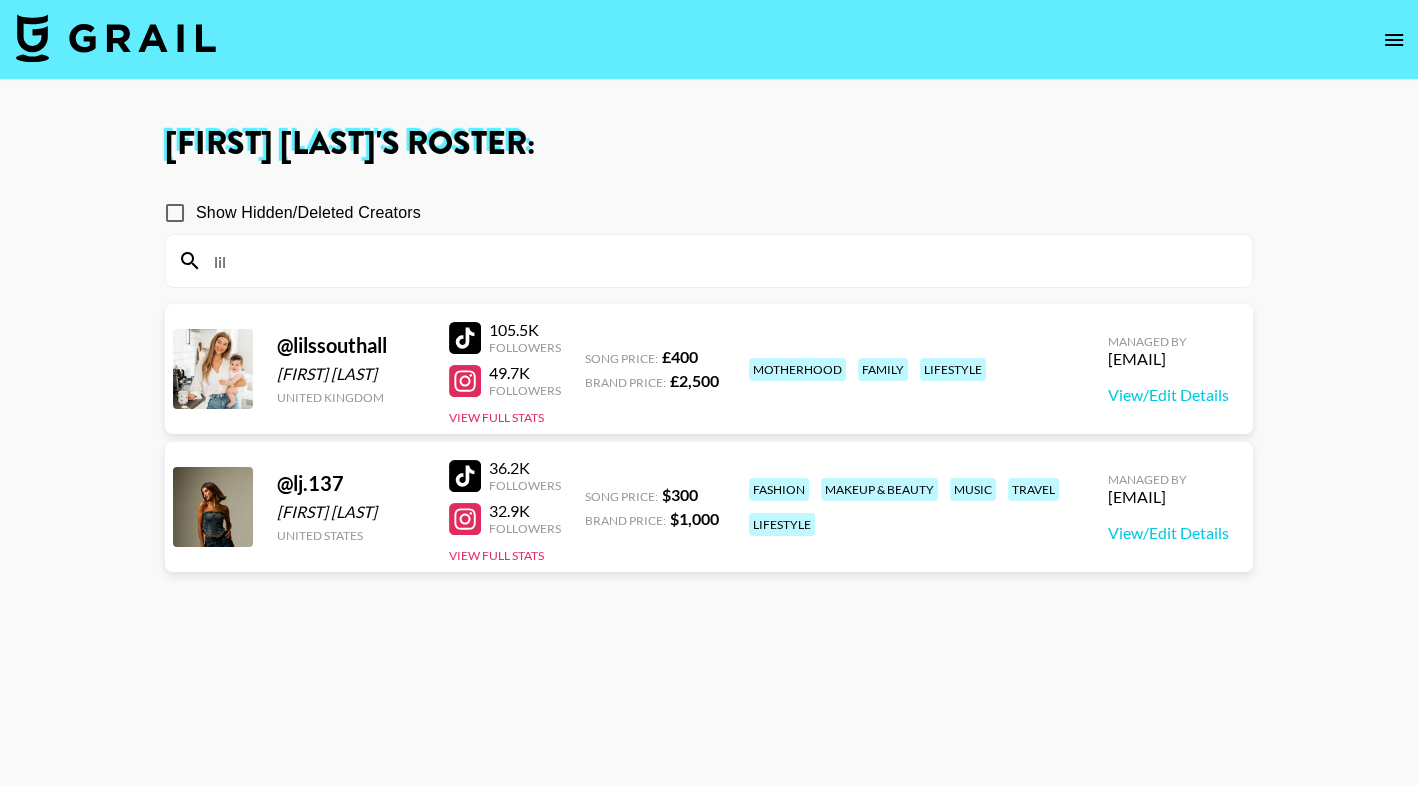 click at bounding box center (465, 338) 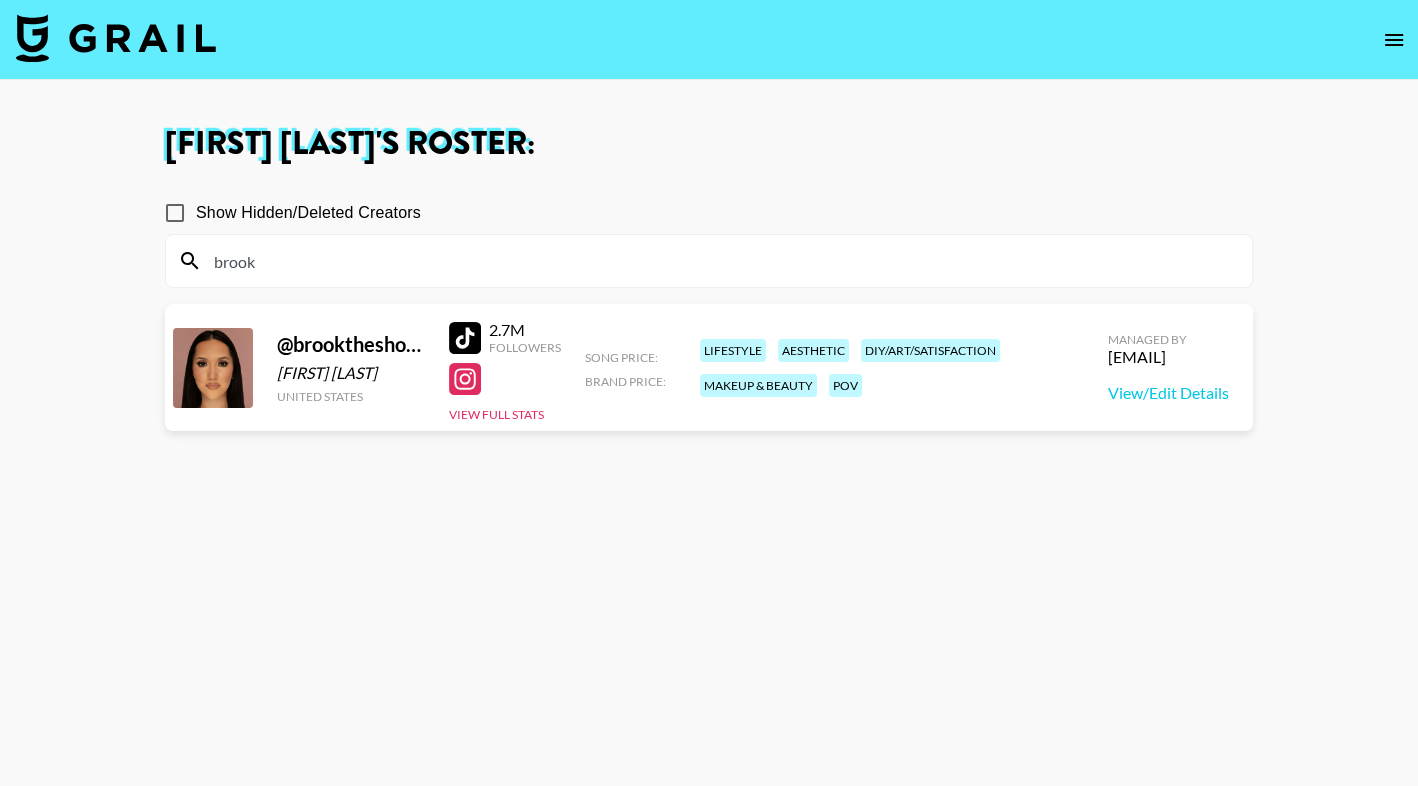type on "brook" 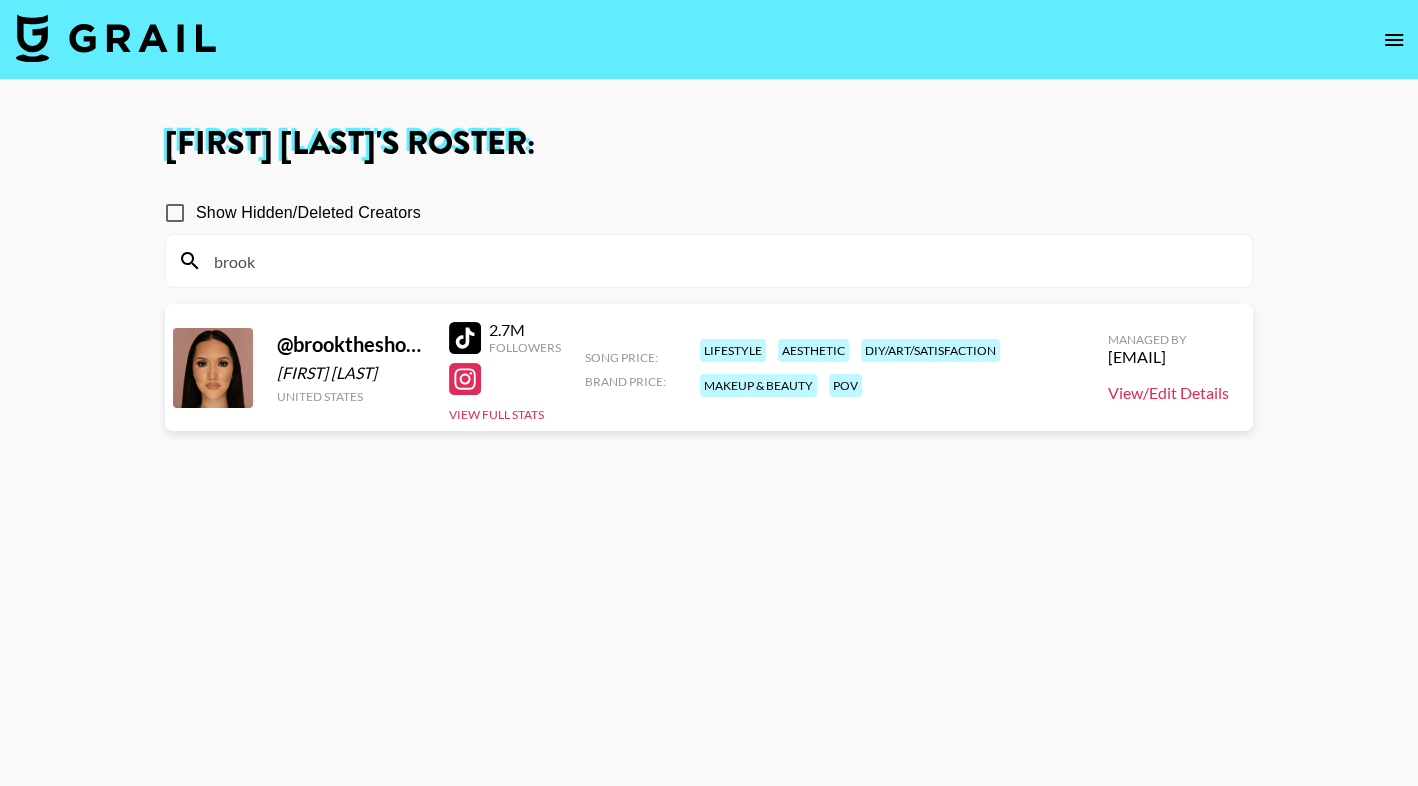 click on "View/Edit Details" at bounding box center [1168, 393] 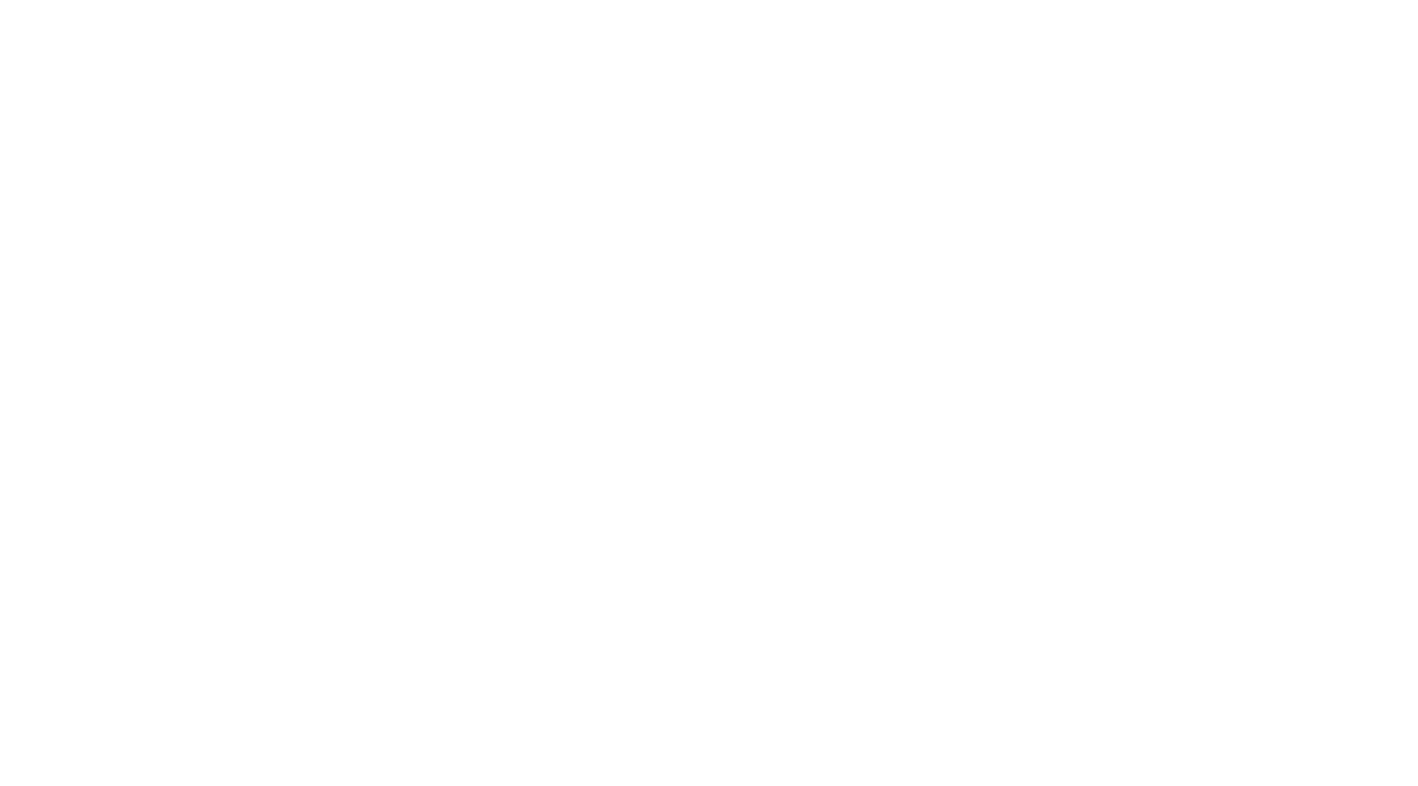 scroll, scrollTop: 0, scrollLeft: 0, axis: both 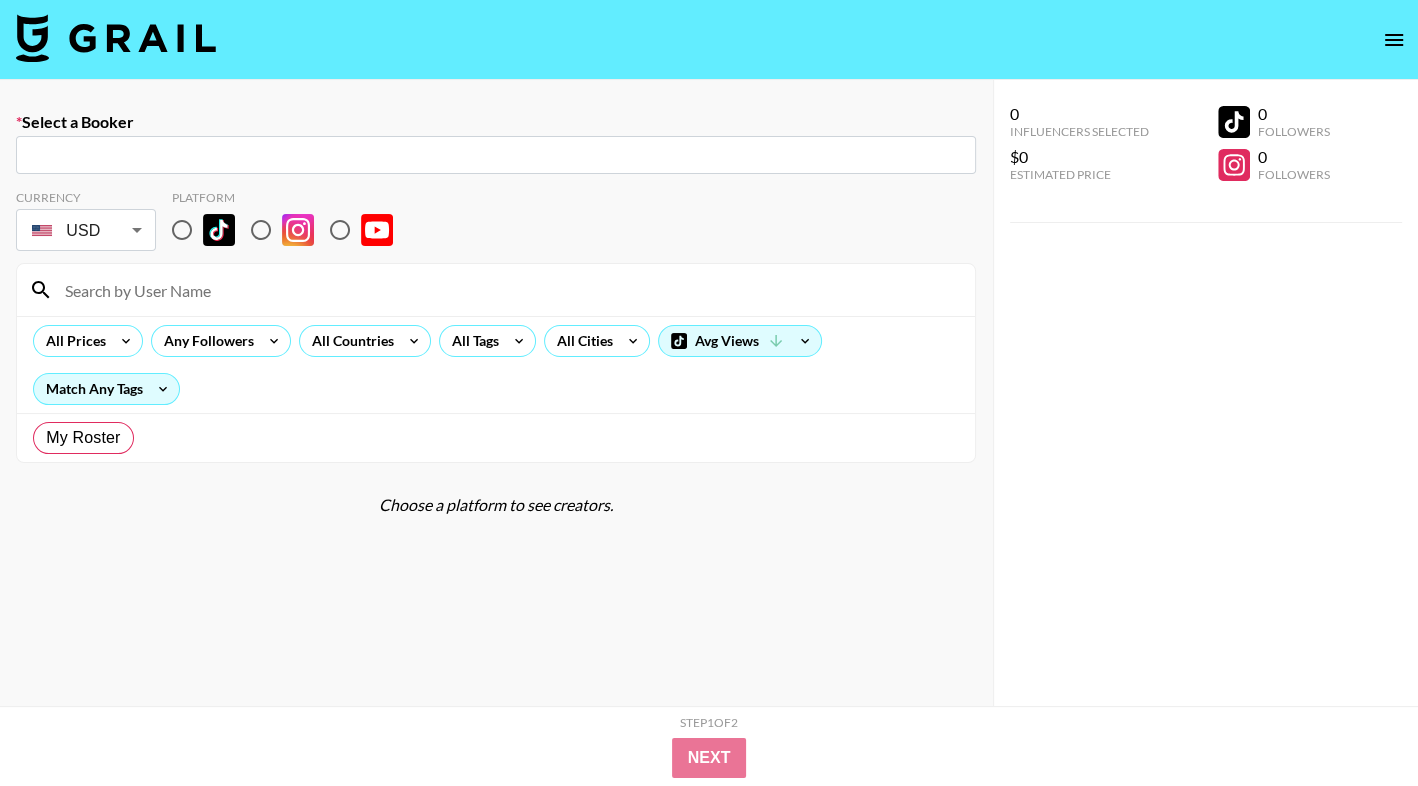 radio on "true" 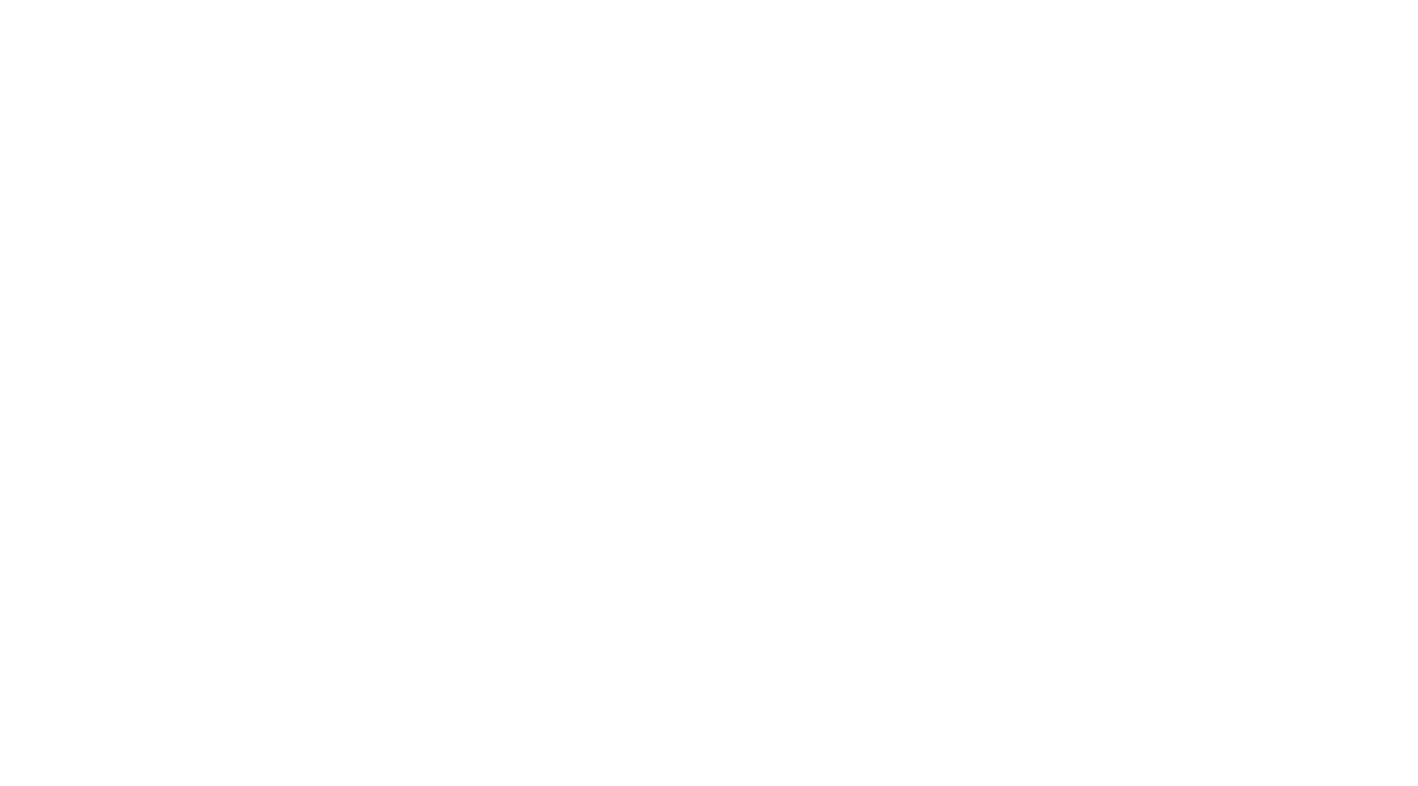 scroll, scrollTop: 0, scrollLeft: 0, axis: both 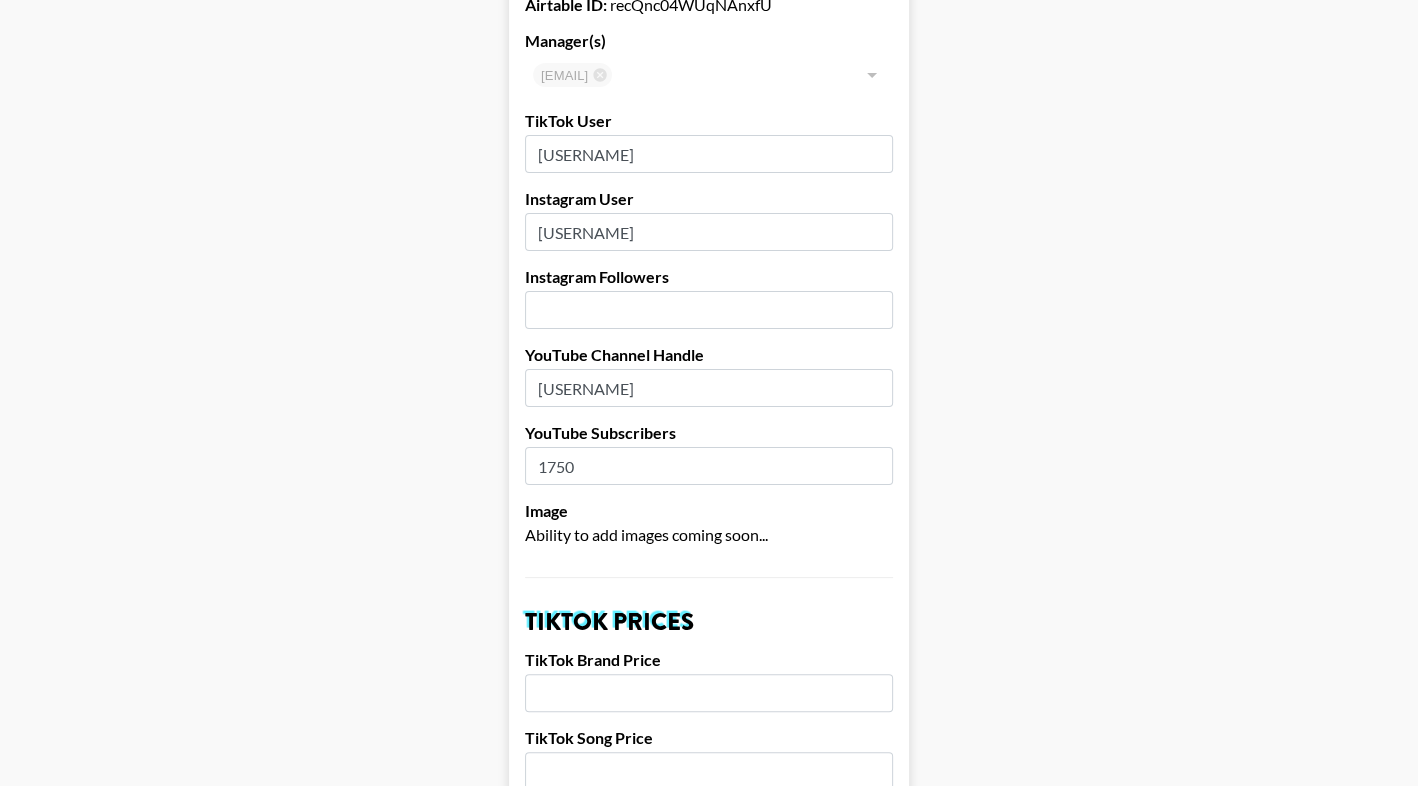 click at bounding box center (709, 310) 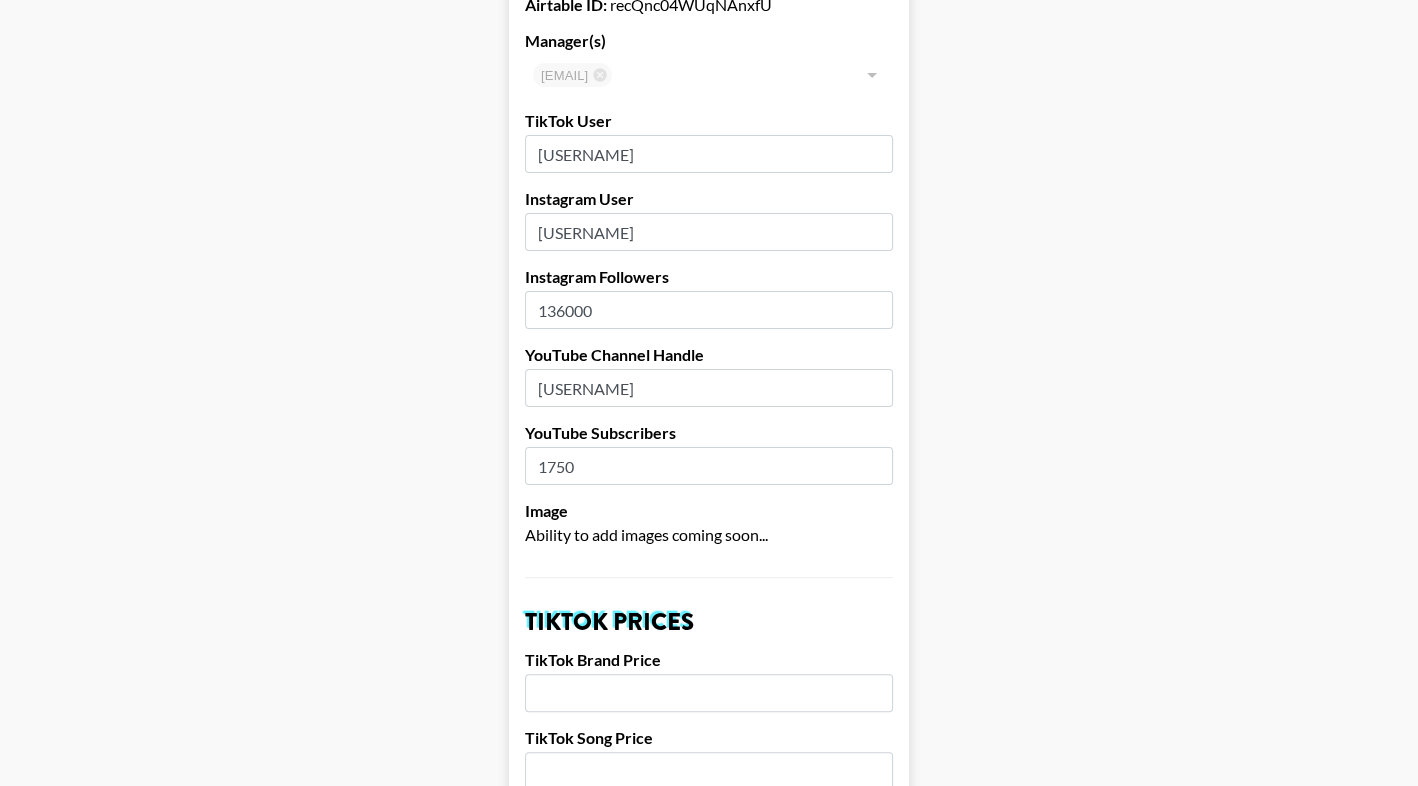 type on "136000" 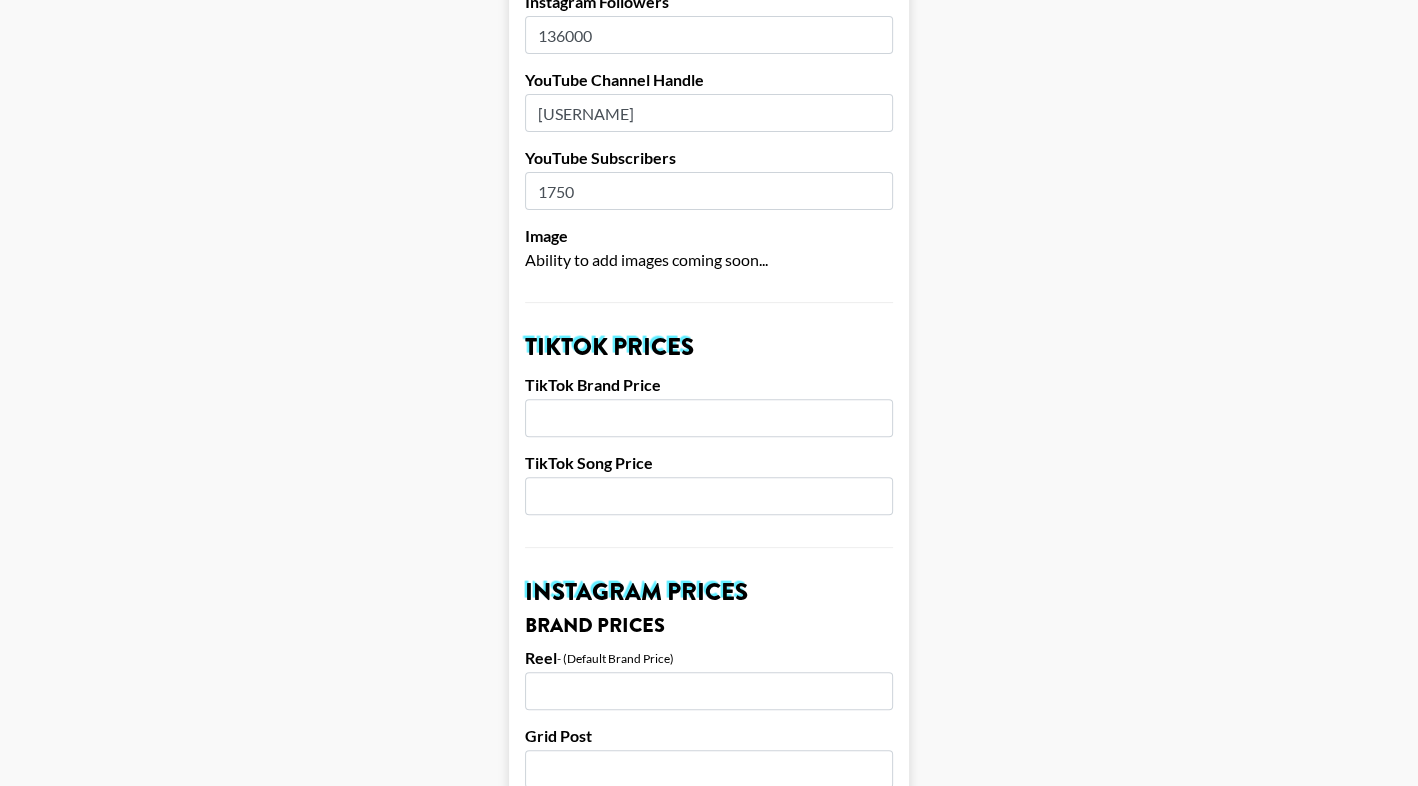 scroll, scrollTop: 403, scrollLeft: 0, axis: vertical 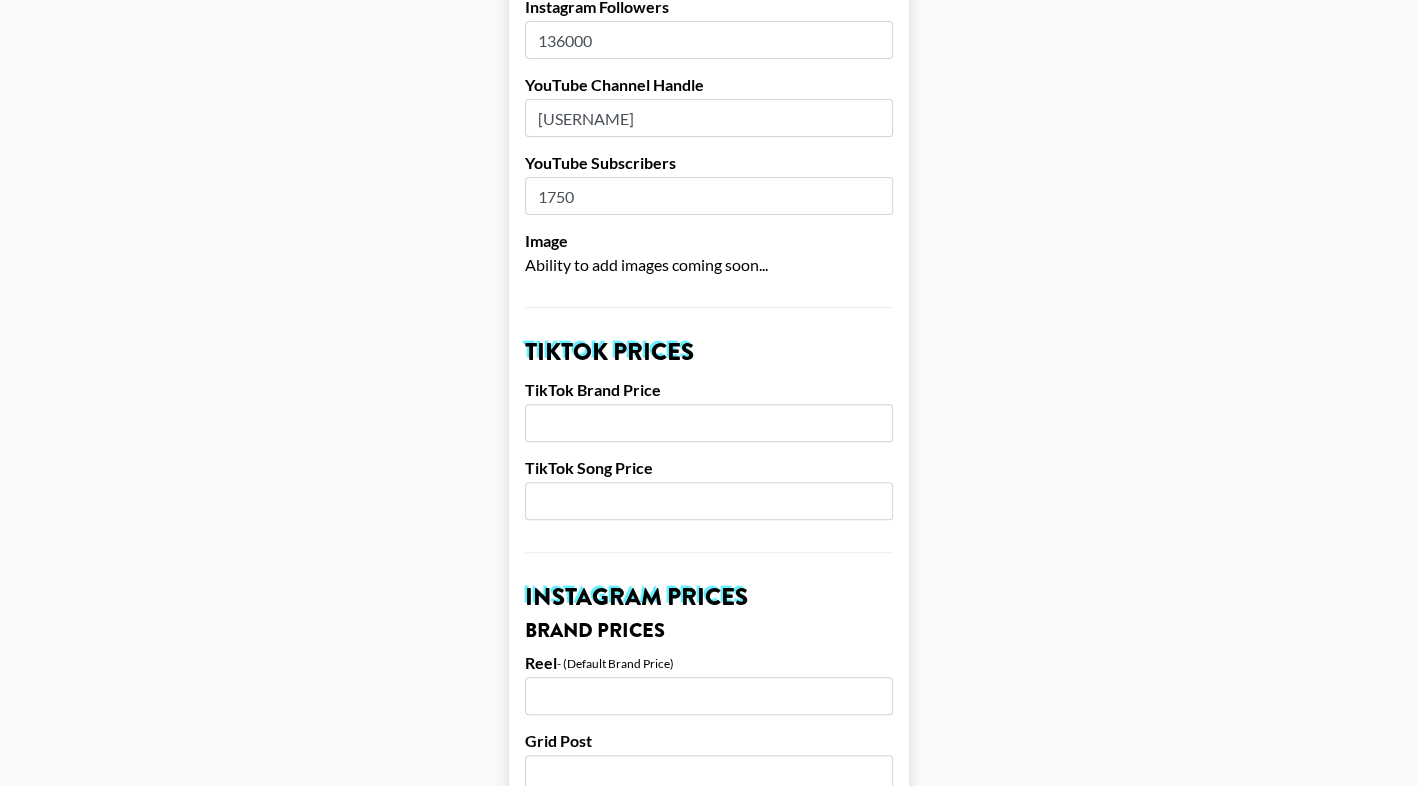 click at bounding box center [709, 423] 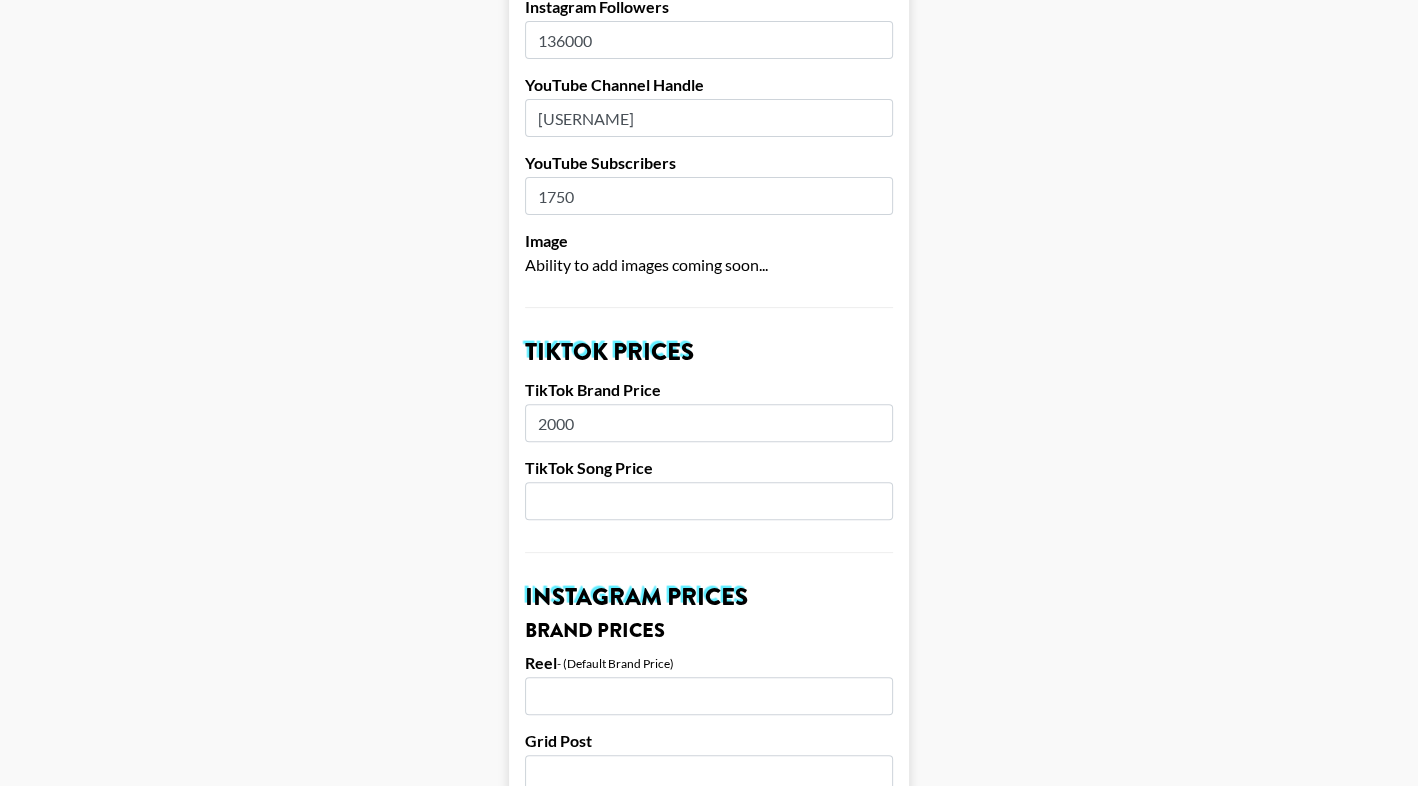 type on "2000" 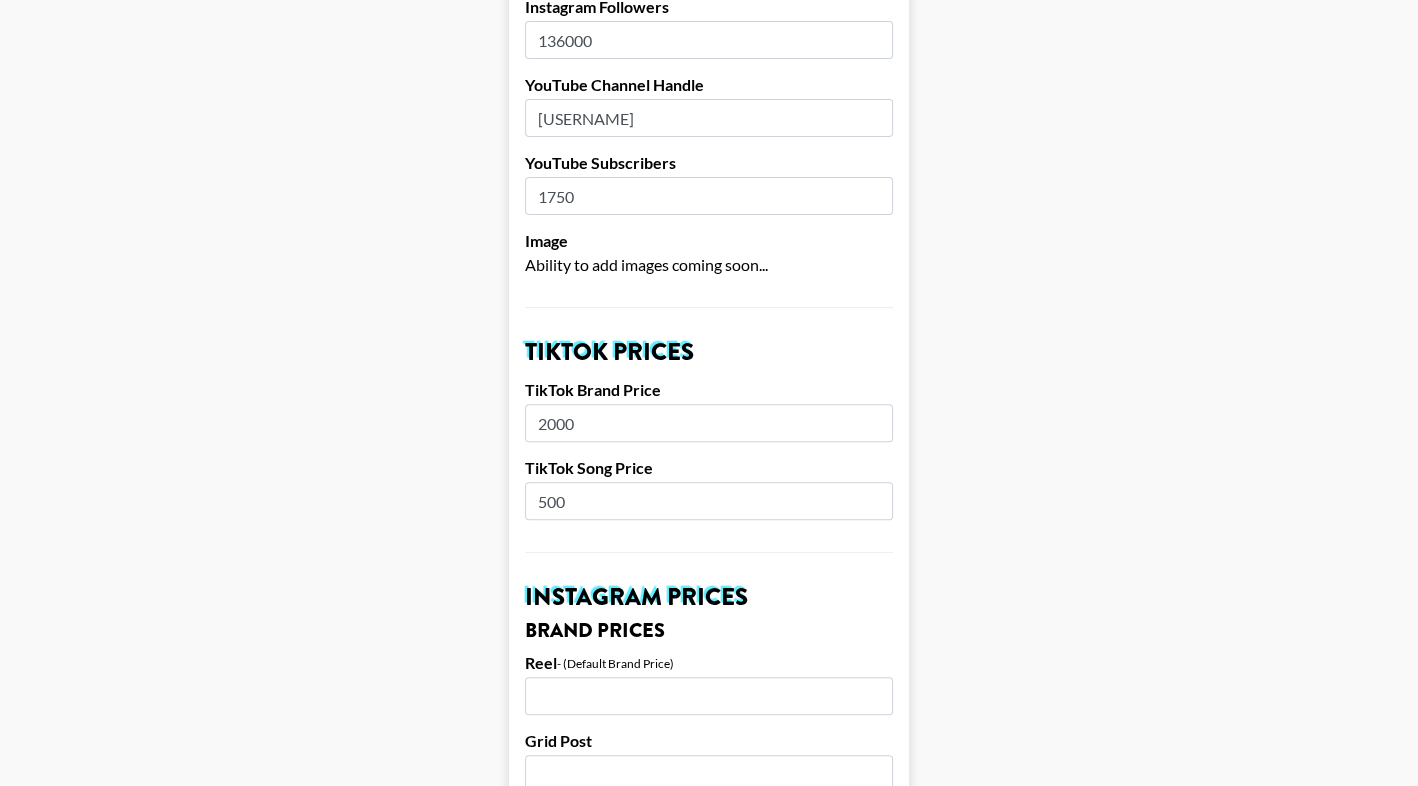 type on "500" 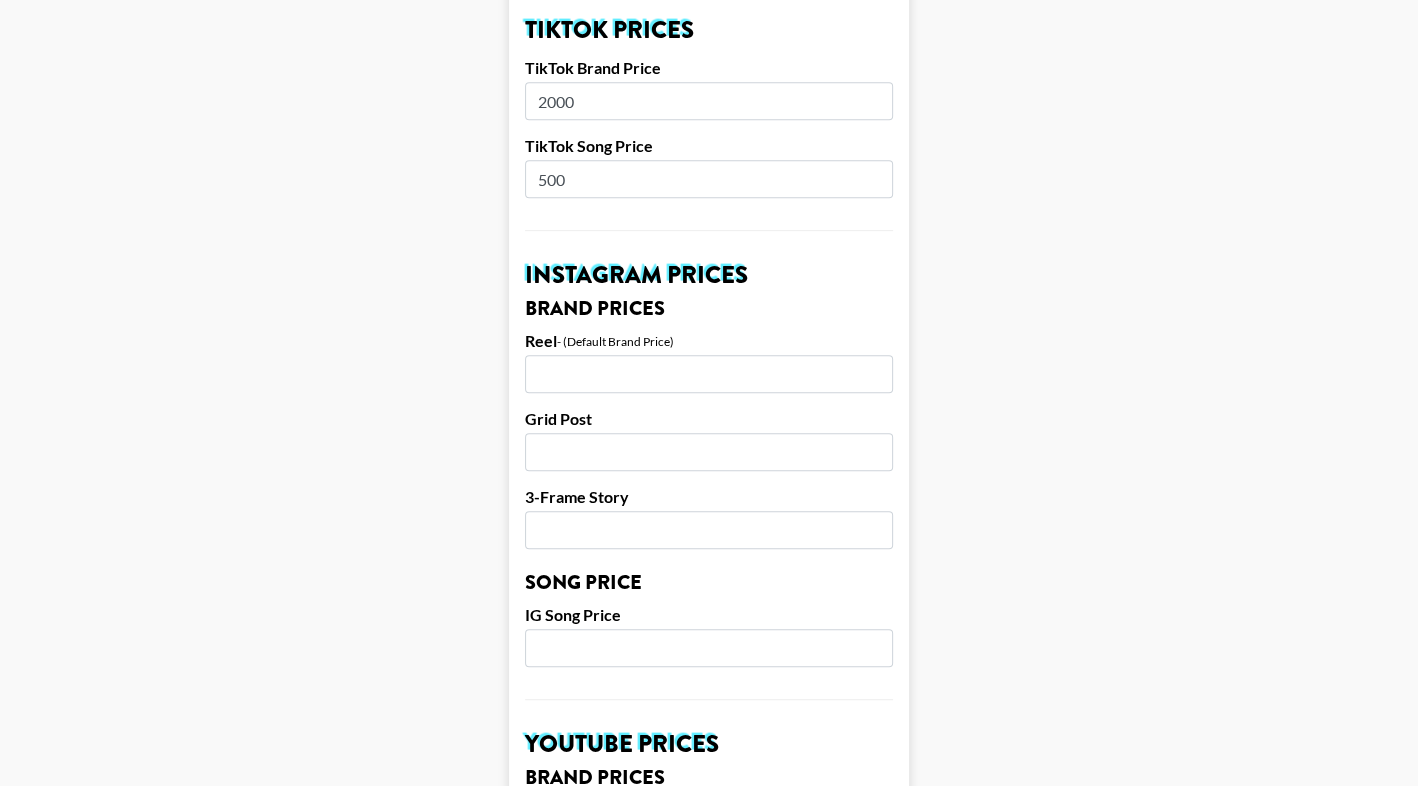 scroll, scrollTop: 735, scrollLeft: 0, axis: vertical 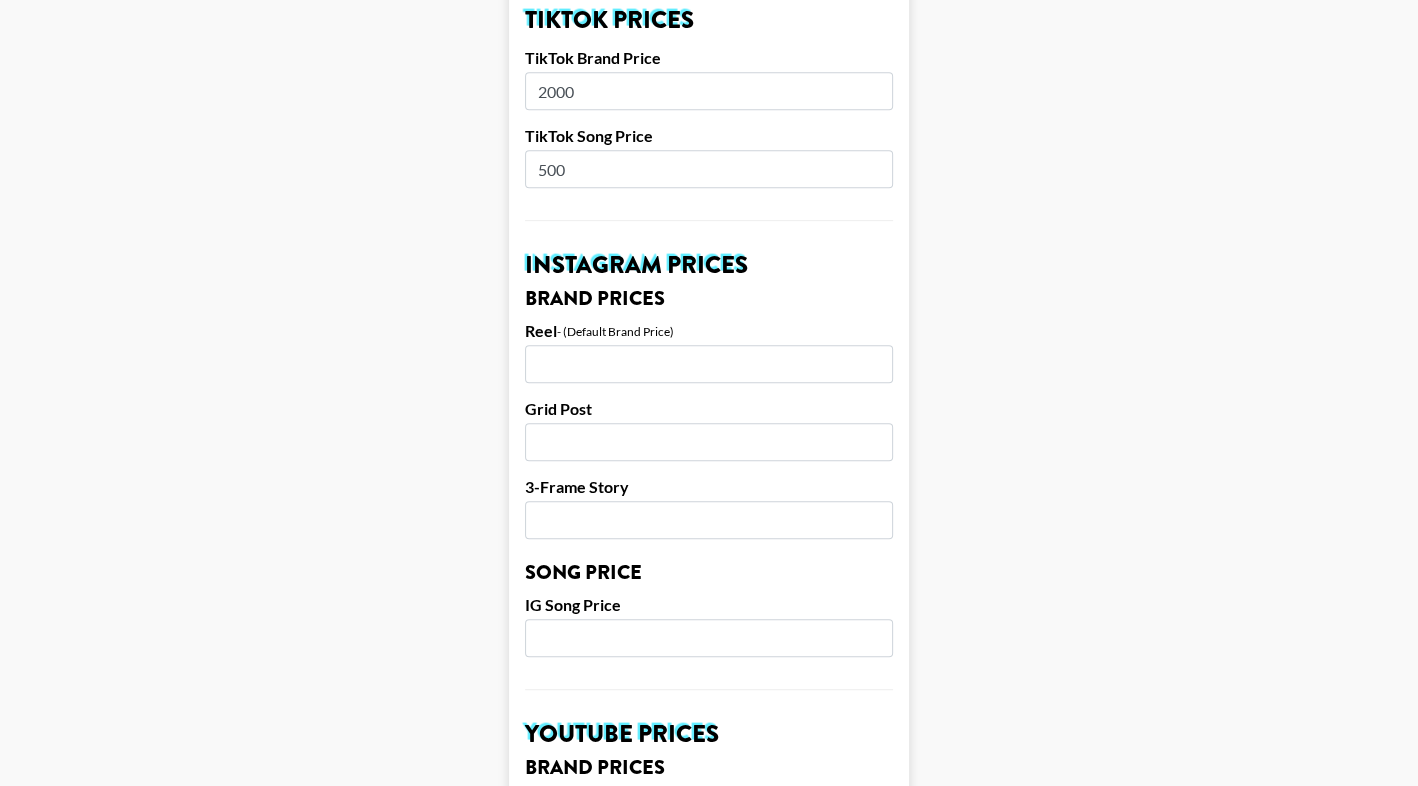 click on "Reel  - (Default Brand Price)" at bounding box center [709, 352] 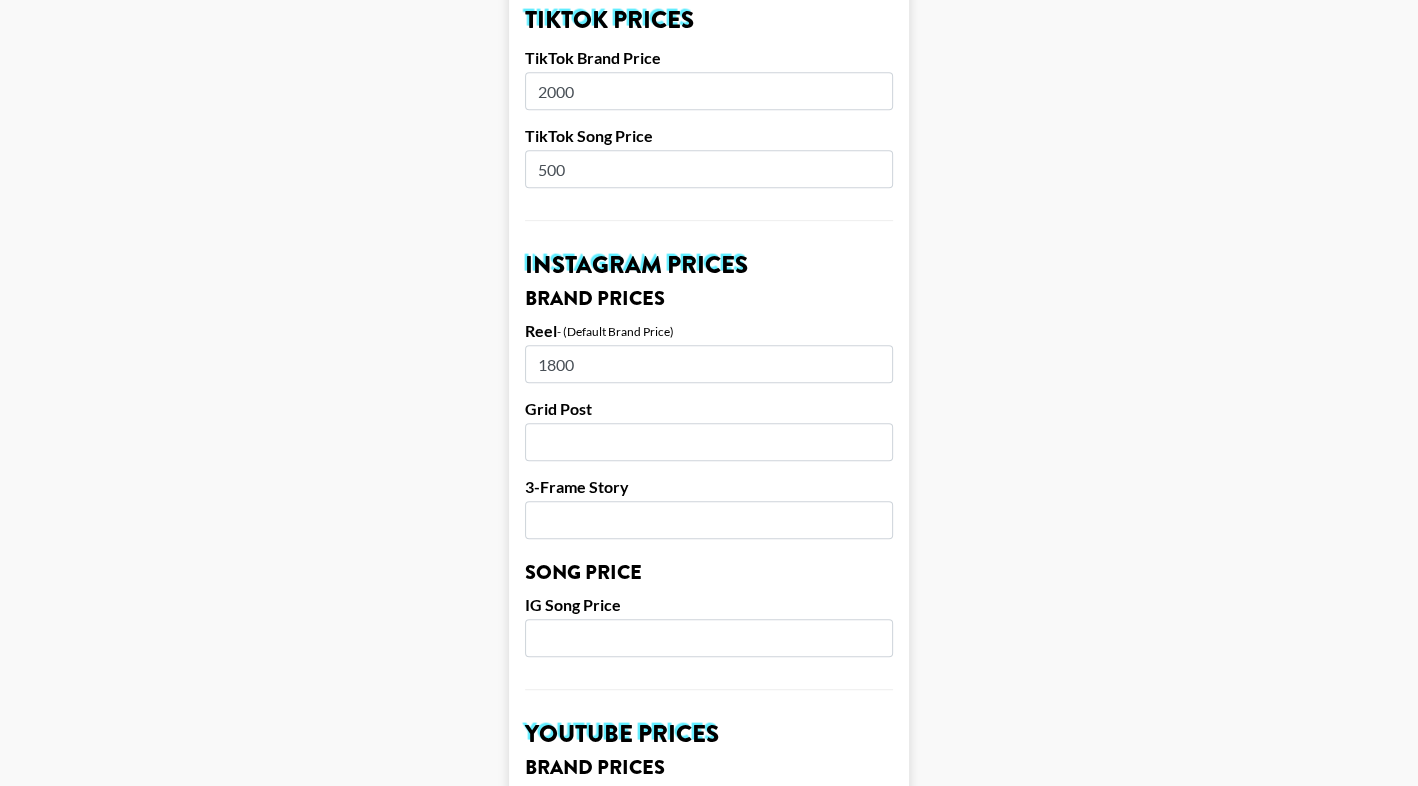 type on "1800" 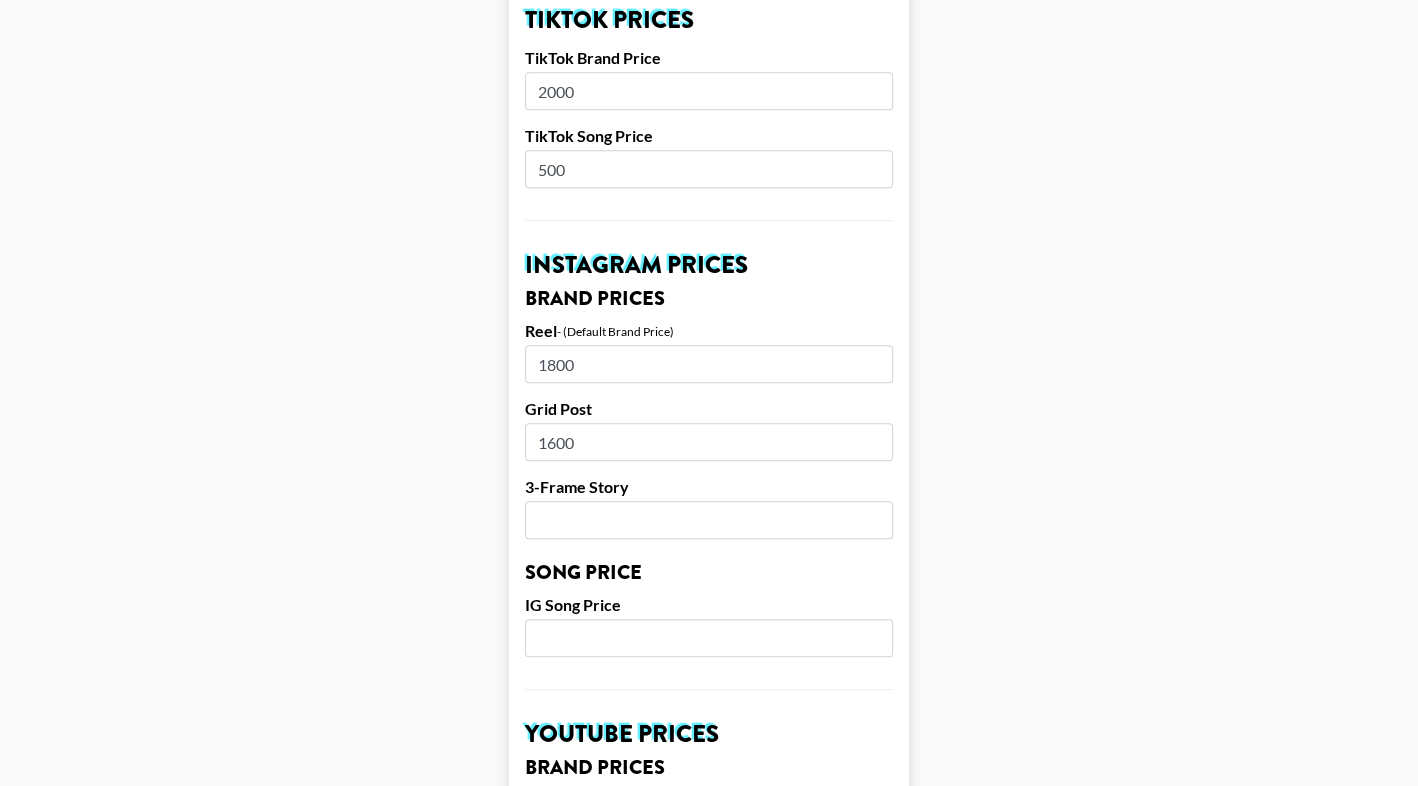type on "1600" 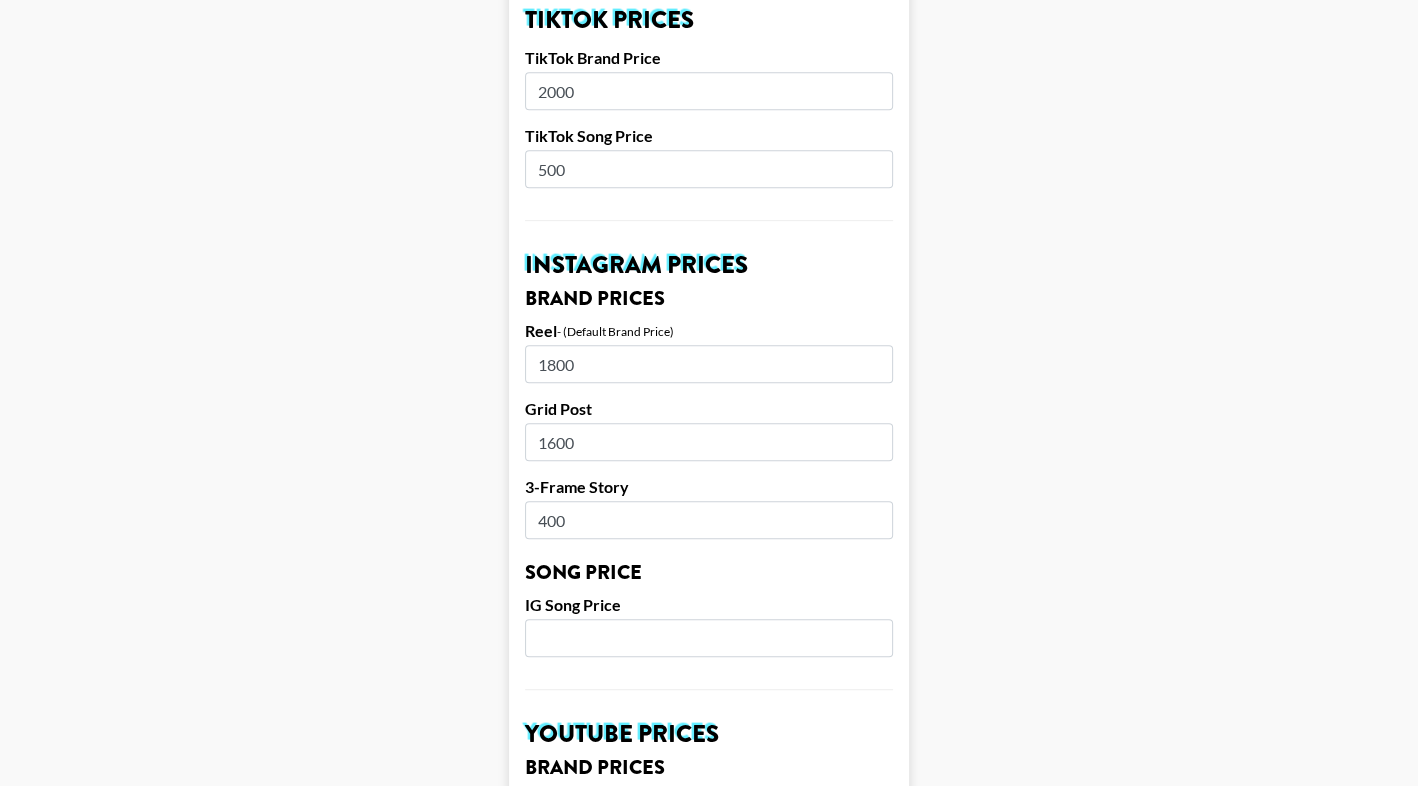 type on "400" 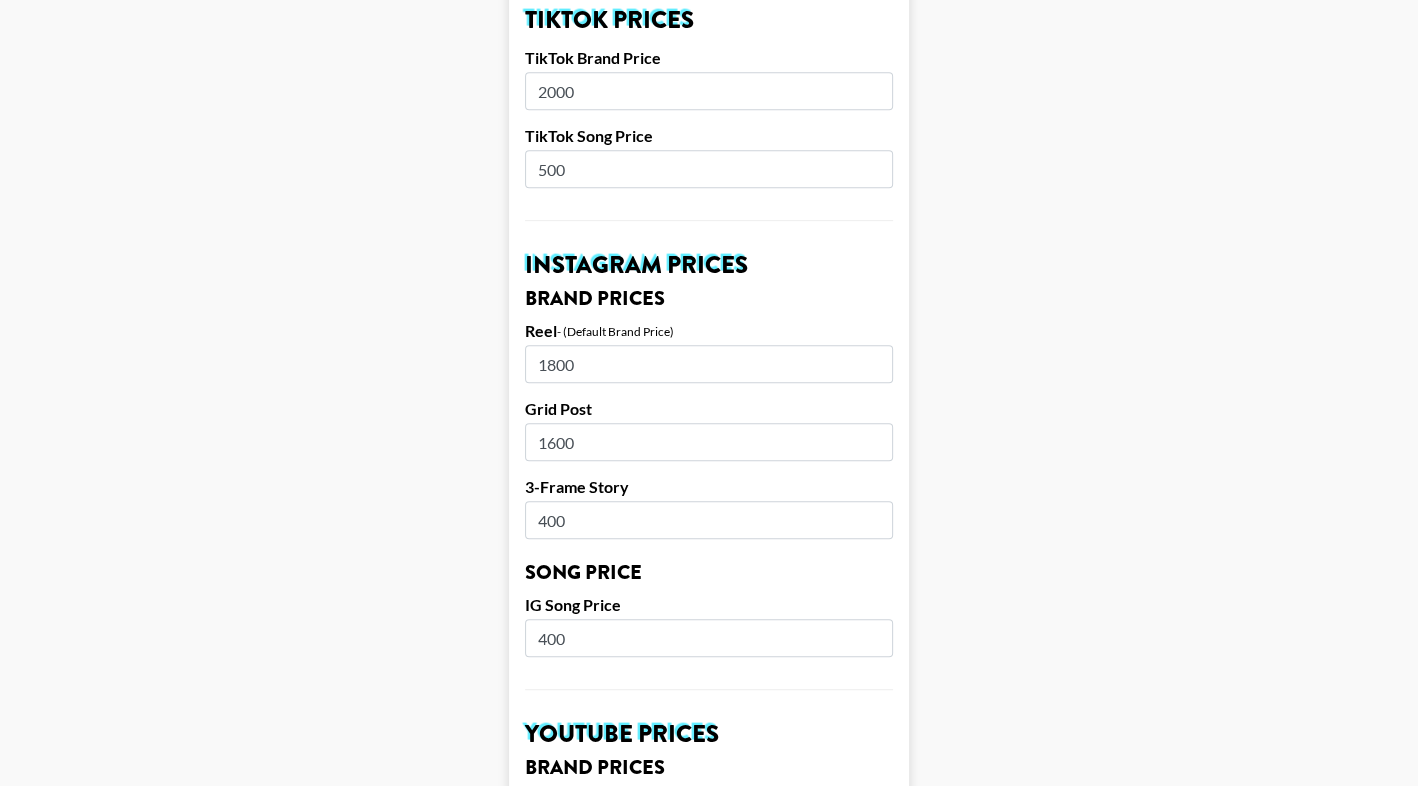 type on "400" 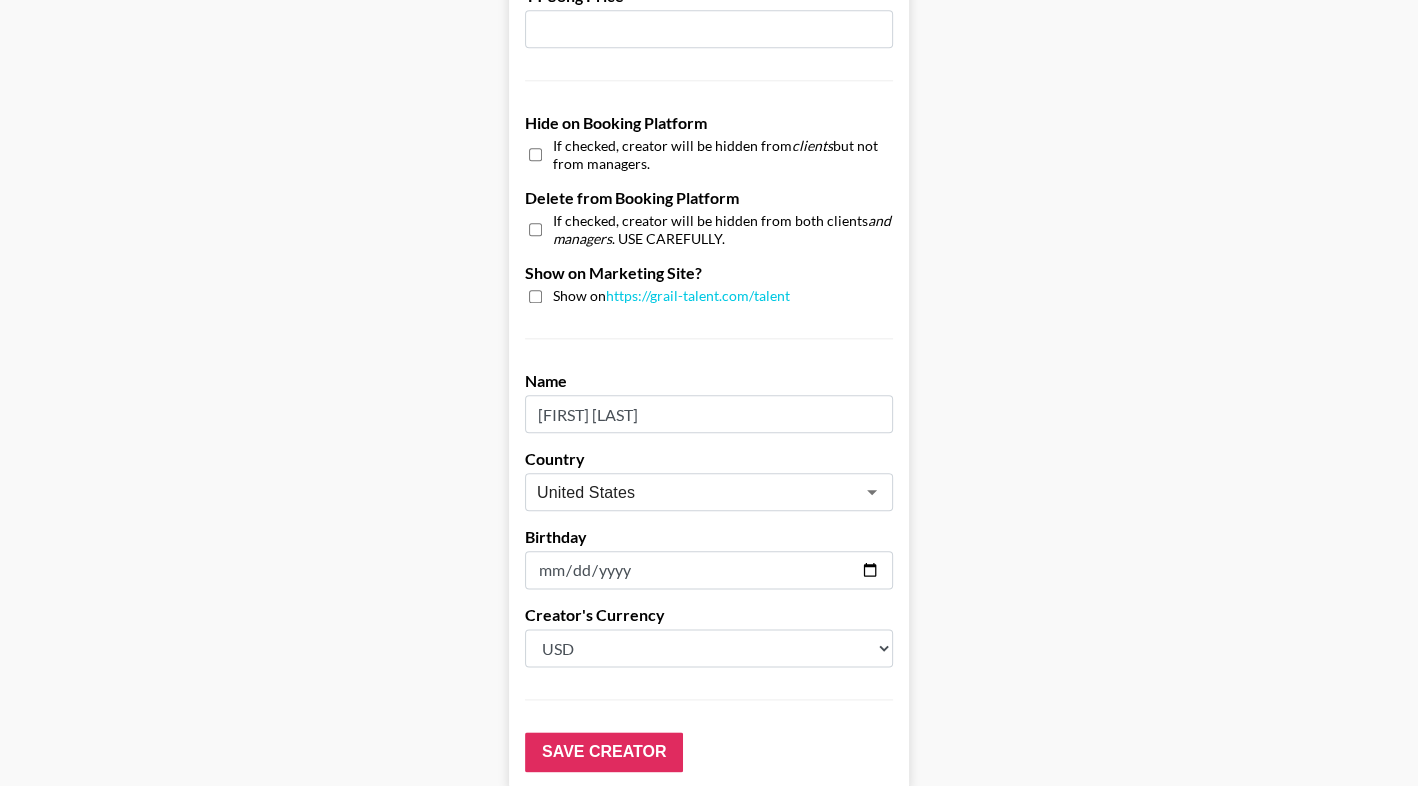 scroll, scrollTop: 1922, scrollLeft: 0, axis: vertical 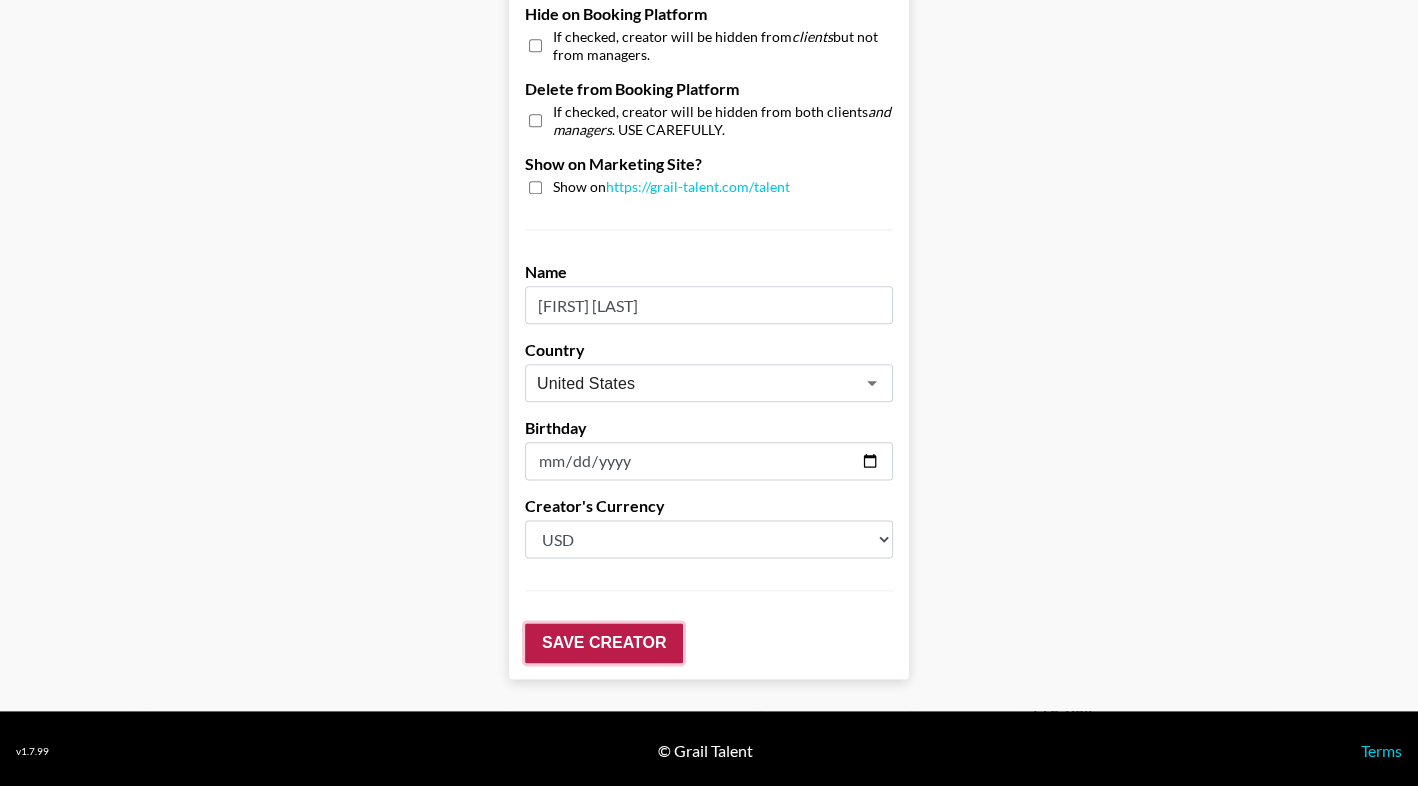click on "Save Creator" at bounding box center [604, 643] 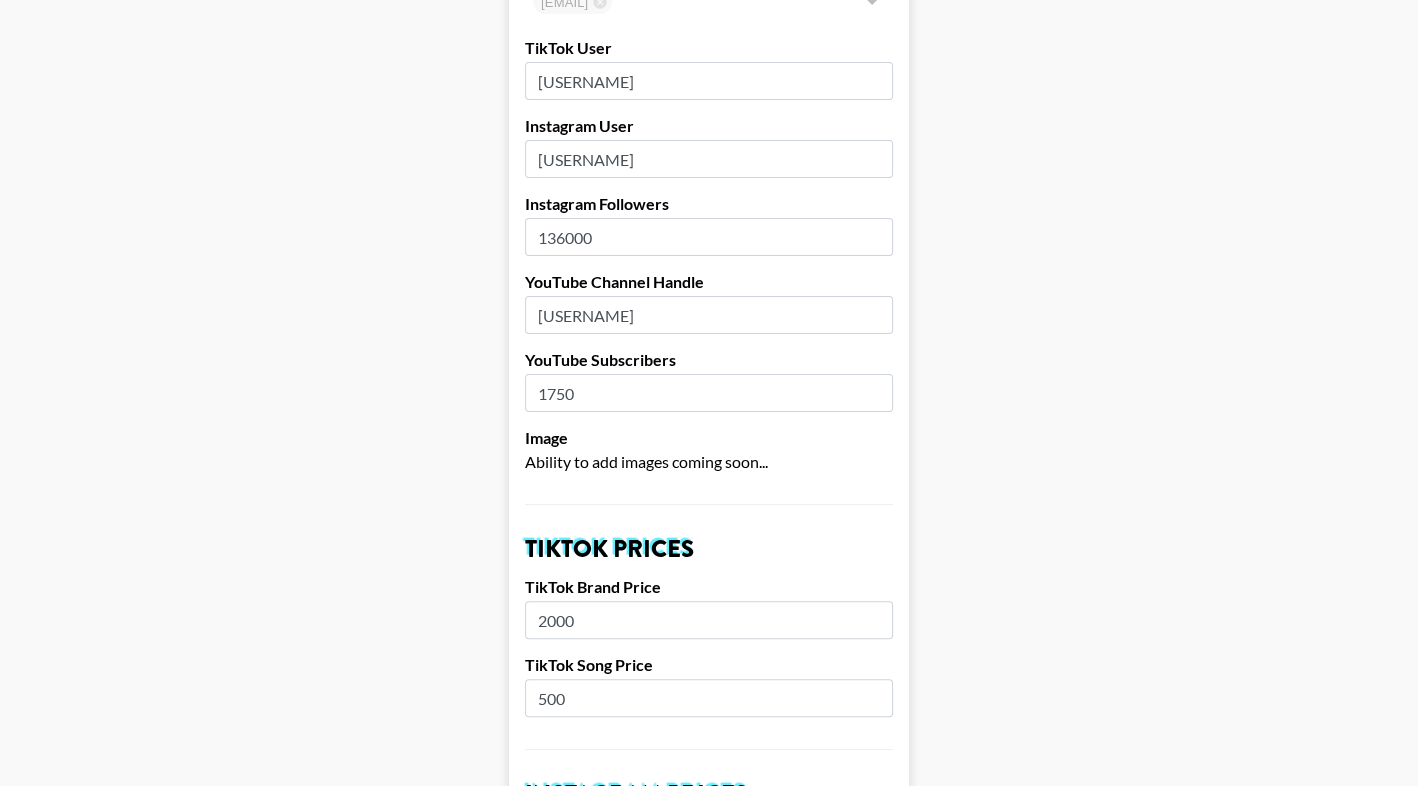scroll, scrollTop: 0, scrollLeft: 0, axis: both 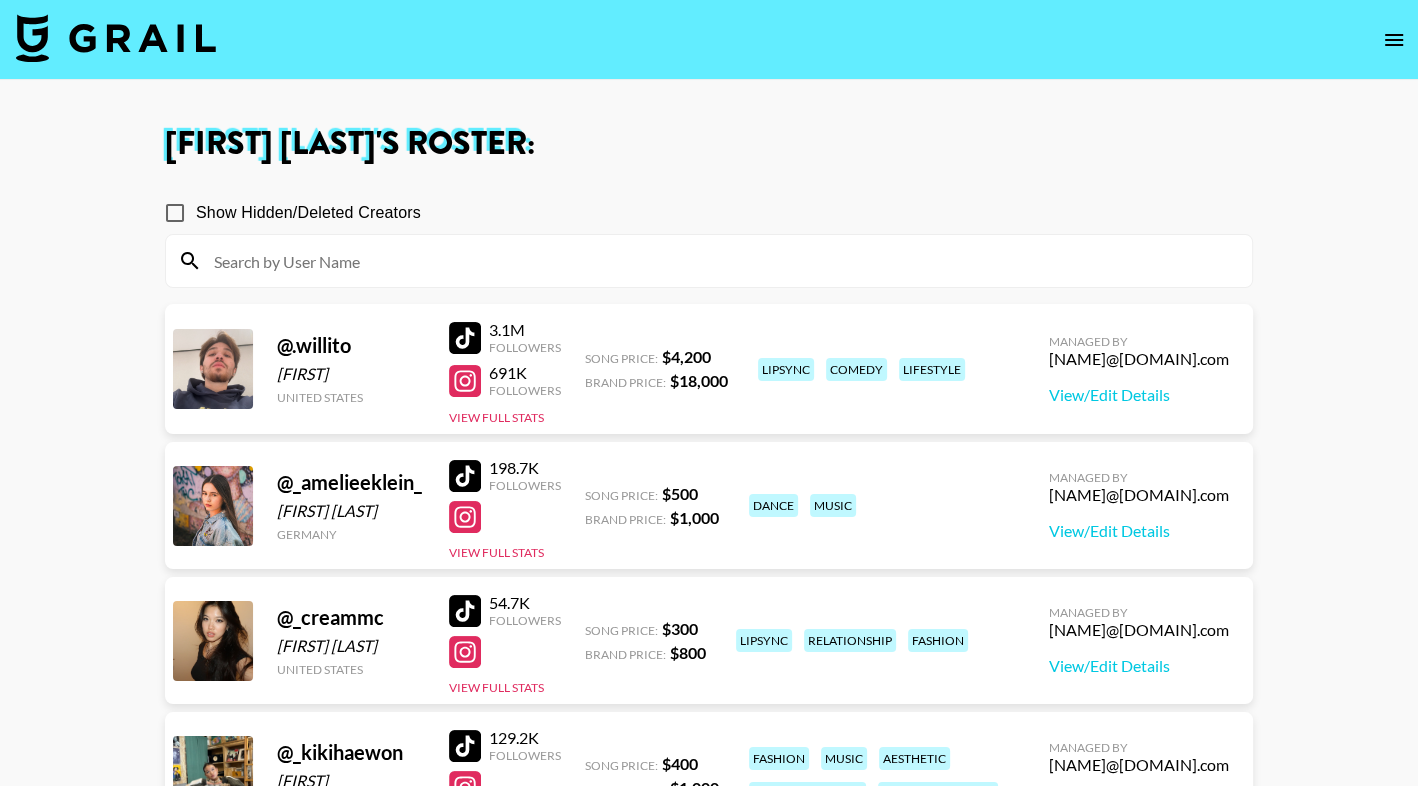 click at bounding box center [116, 38] 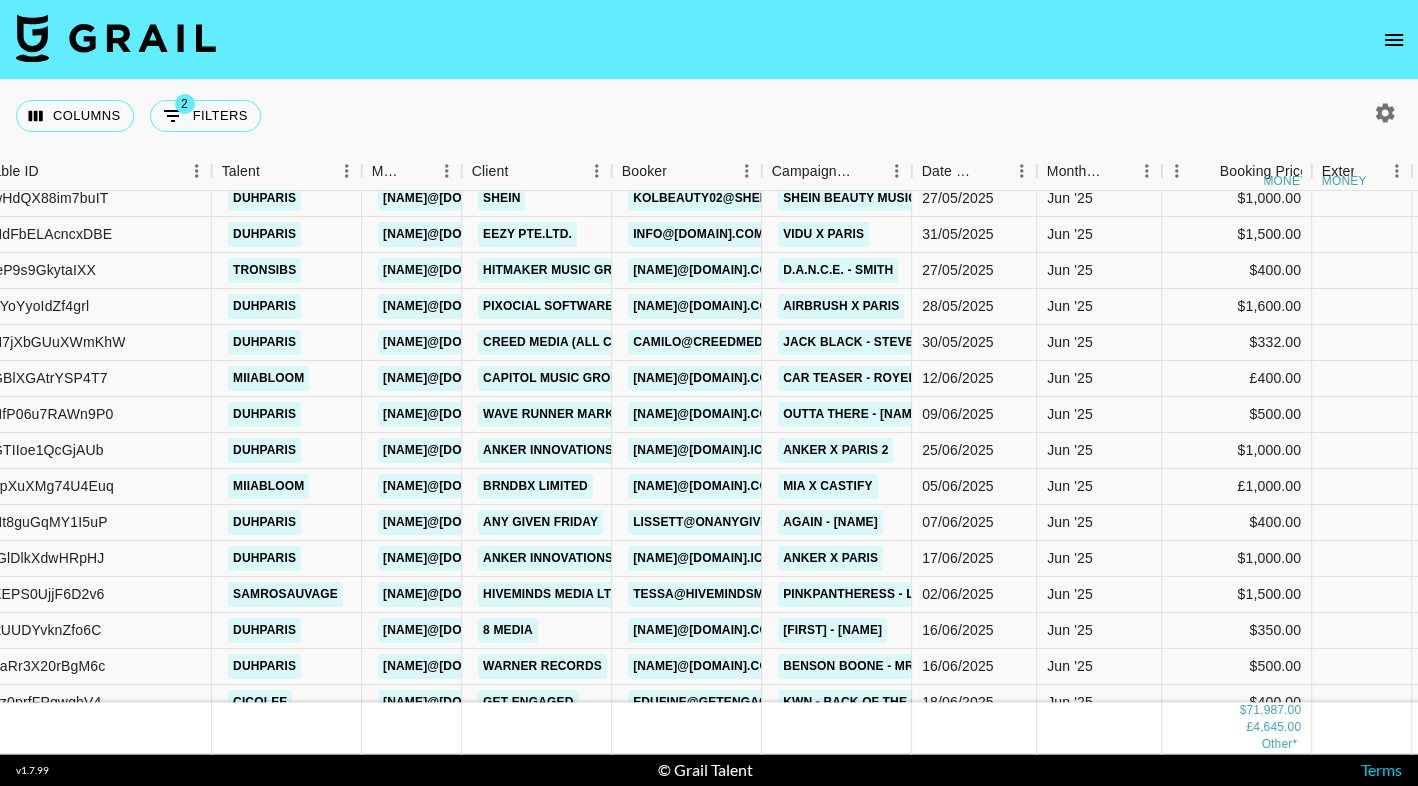 scroll, scrollTop: 1821, scrollLeft: 203, axis: both 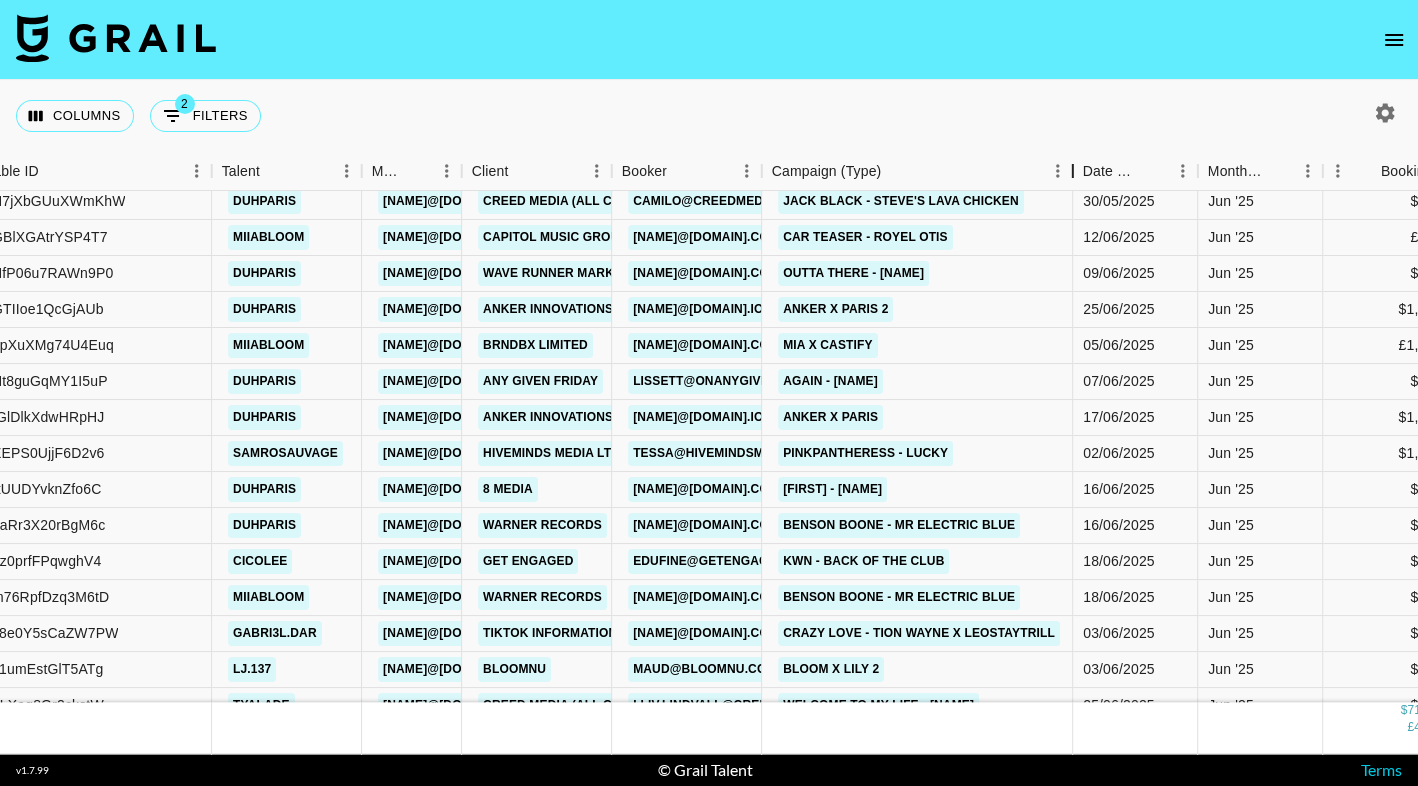 drag, startPoint x: 911, startPoint y: 170, endPoint x: 1072, endPoint y: 170, distance: 161 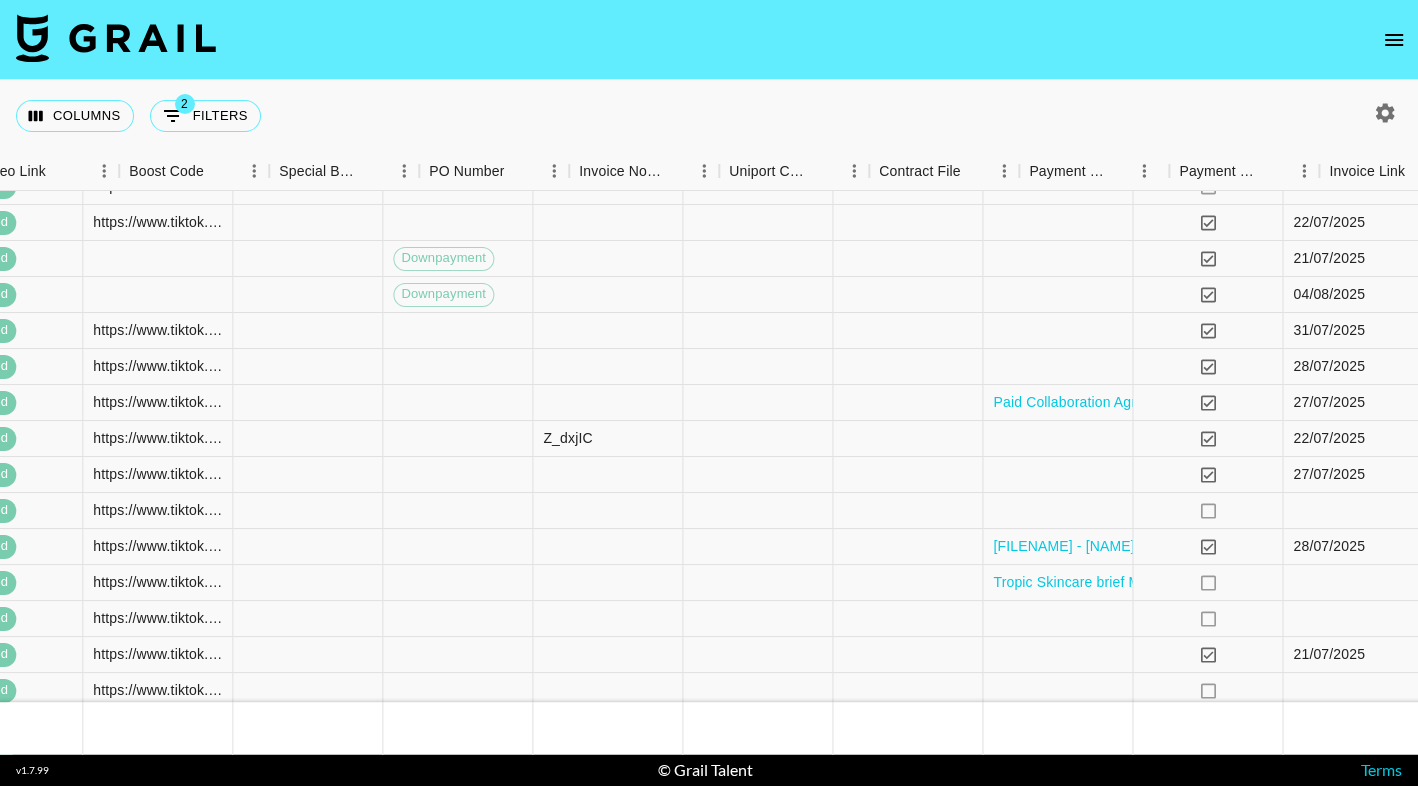 scroll, scrollTop: 973, scrollLeft: 2239, axis: both 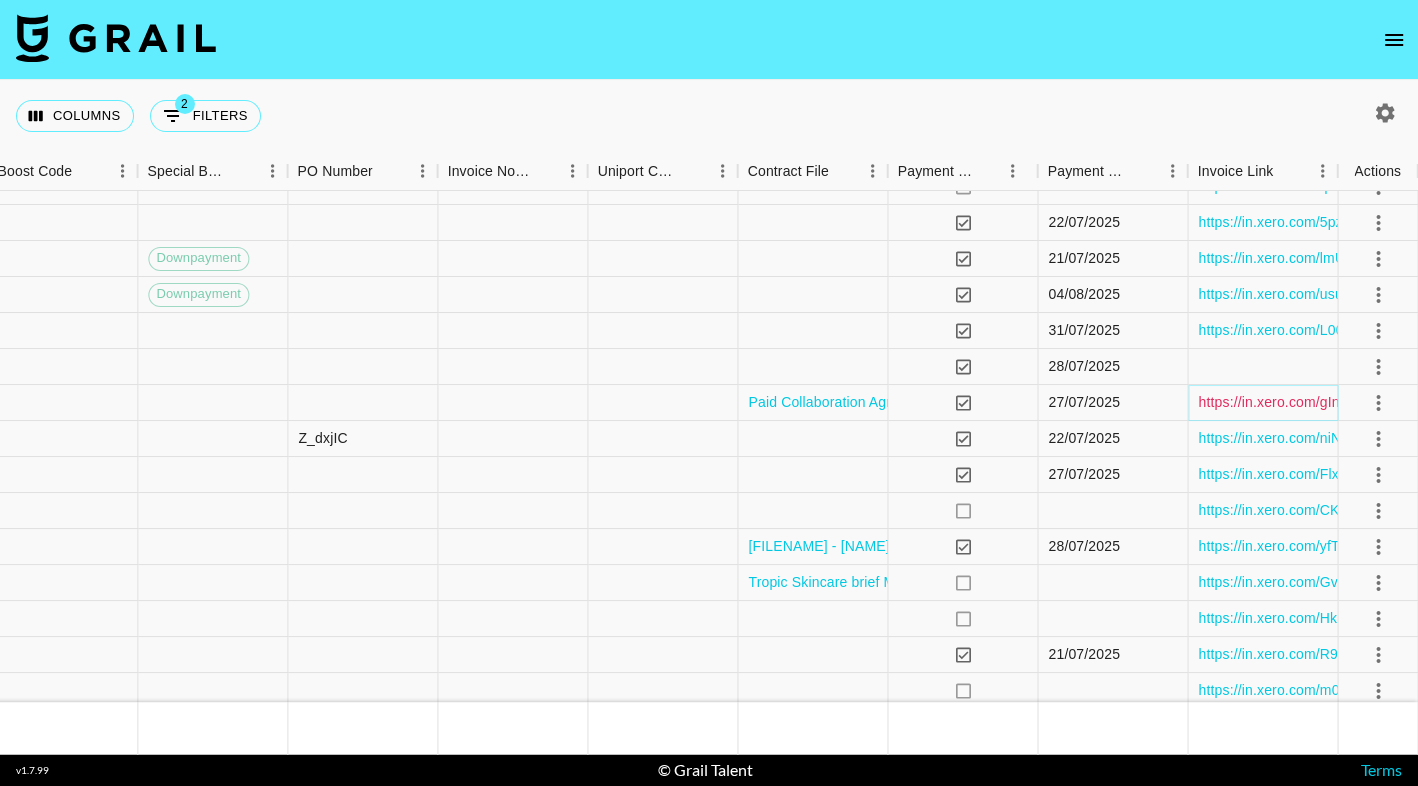click on "https://in.xero.com/gInhgwRmDpgBxttv40ADkq3B4Kui2DAtDjuldTId" at bounding box center [1412, 402] 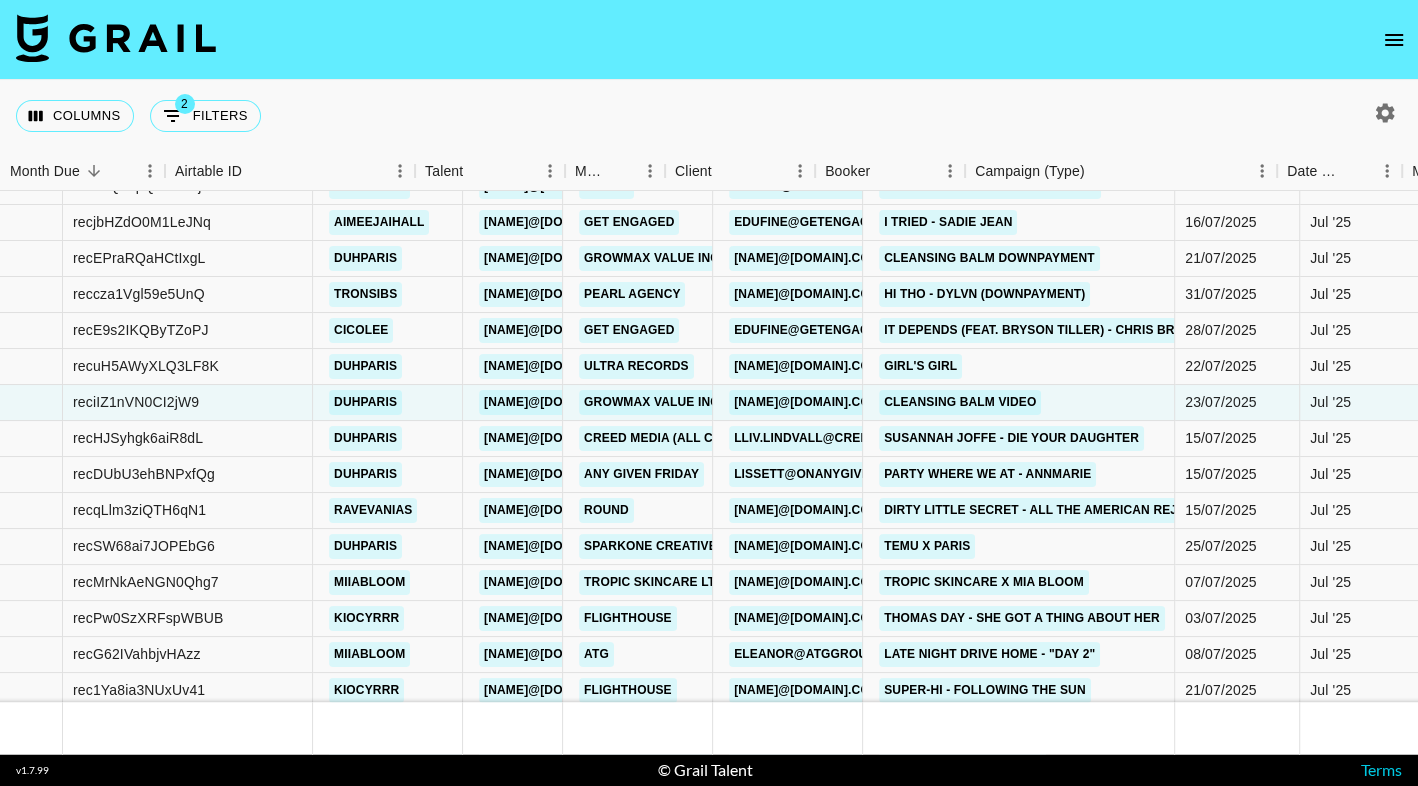 scroll, scrollTop: 973, scrollLeft: 0, axis: vertical 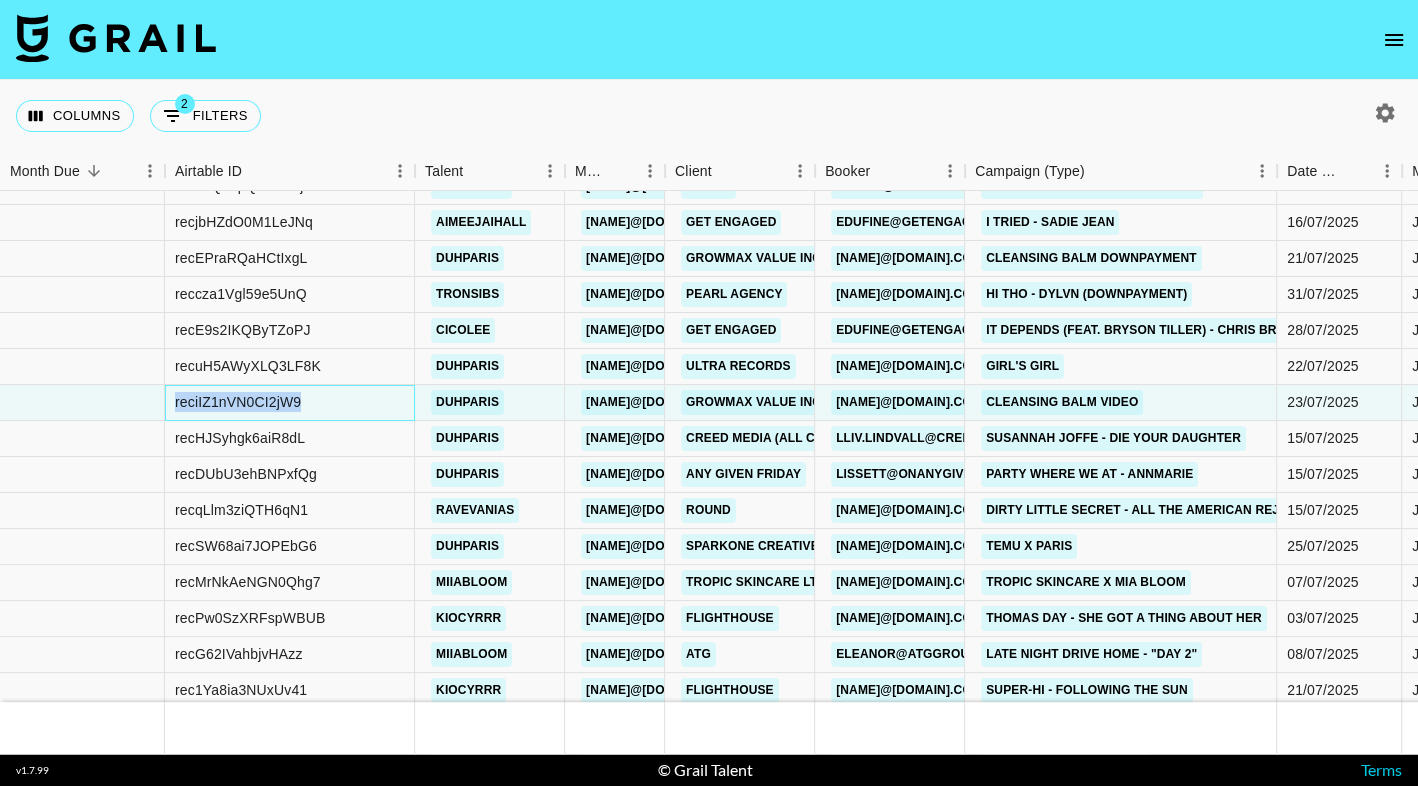 drag, startPoint x: 314, startPoint y: 402, endPoint x: 174, endPoint y: 400, distance: 140.01428 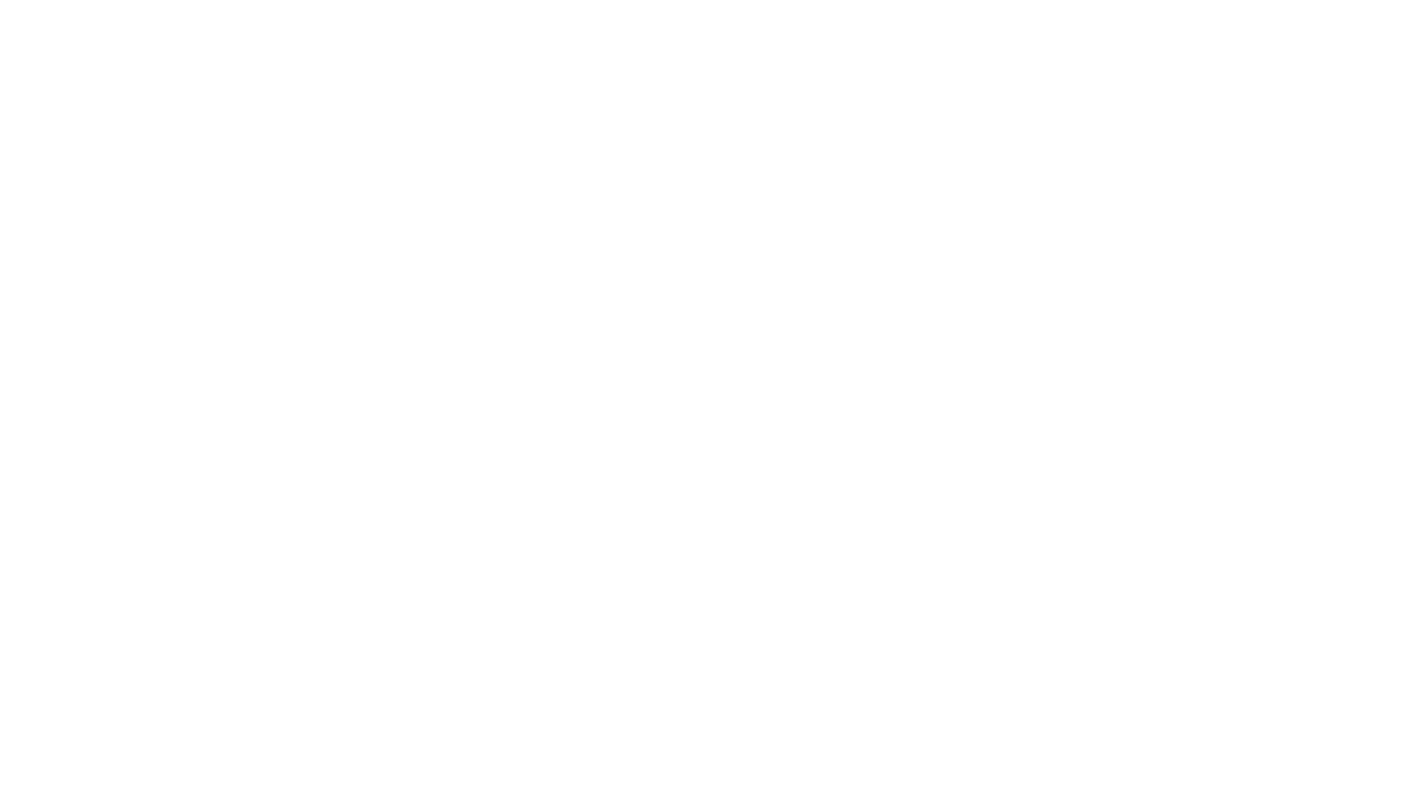 scroll, scrollTop: 0, scrollLeft: 0, axis: both 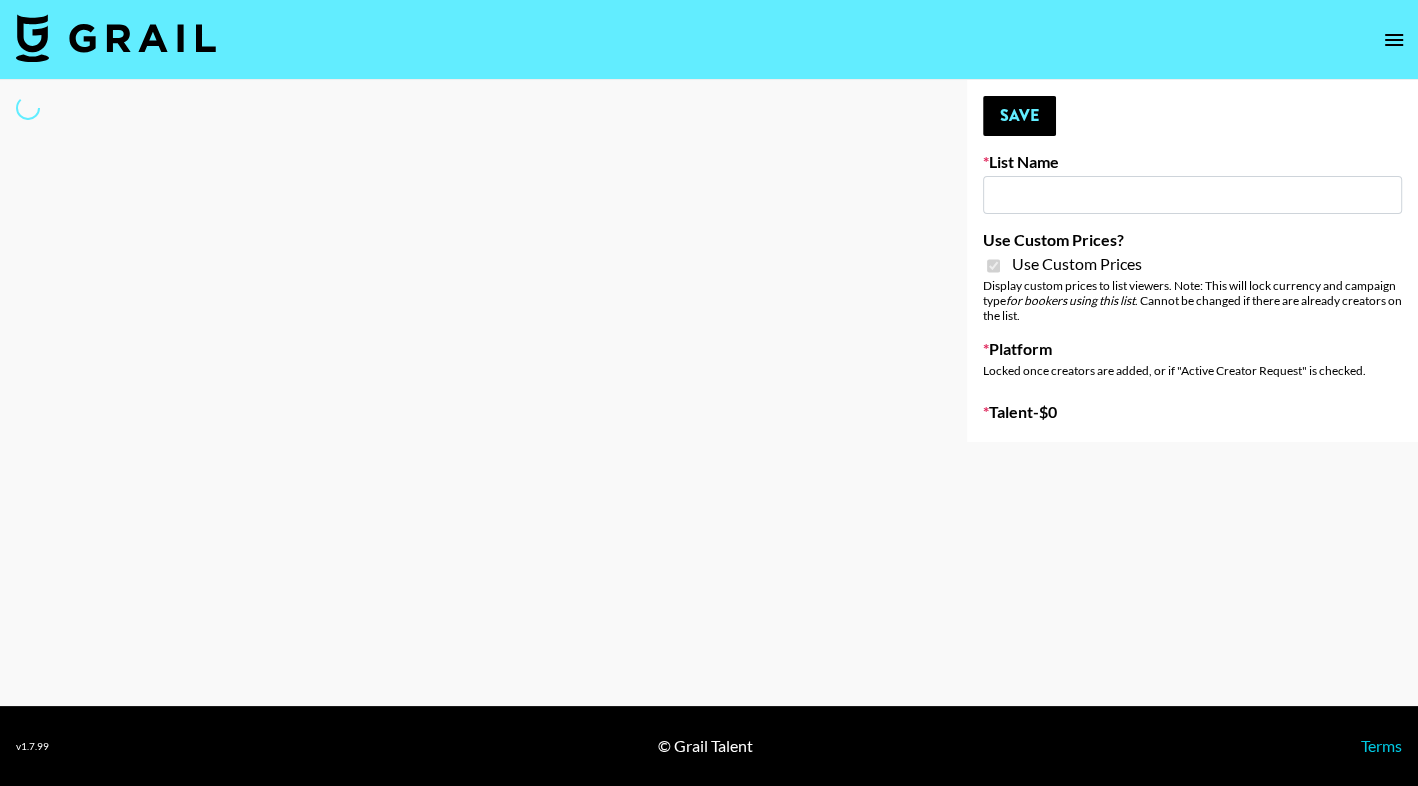 type on "Instacart (5th Aug)" 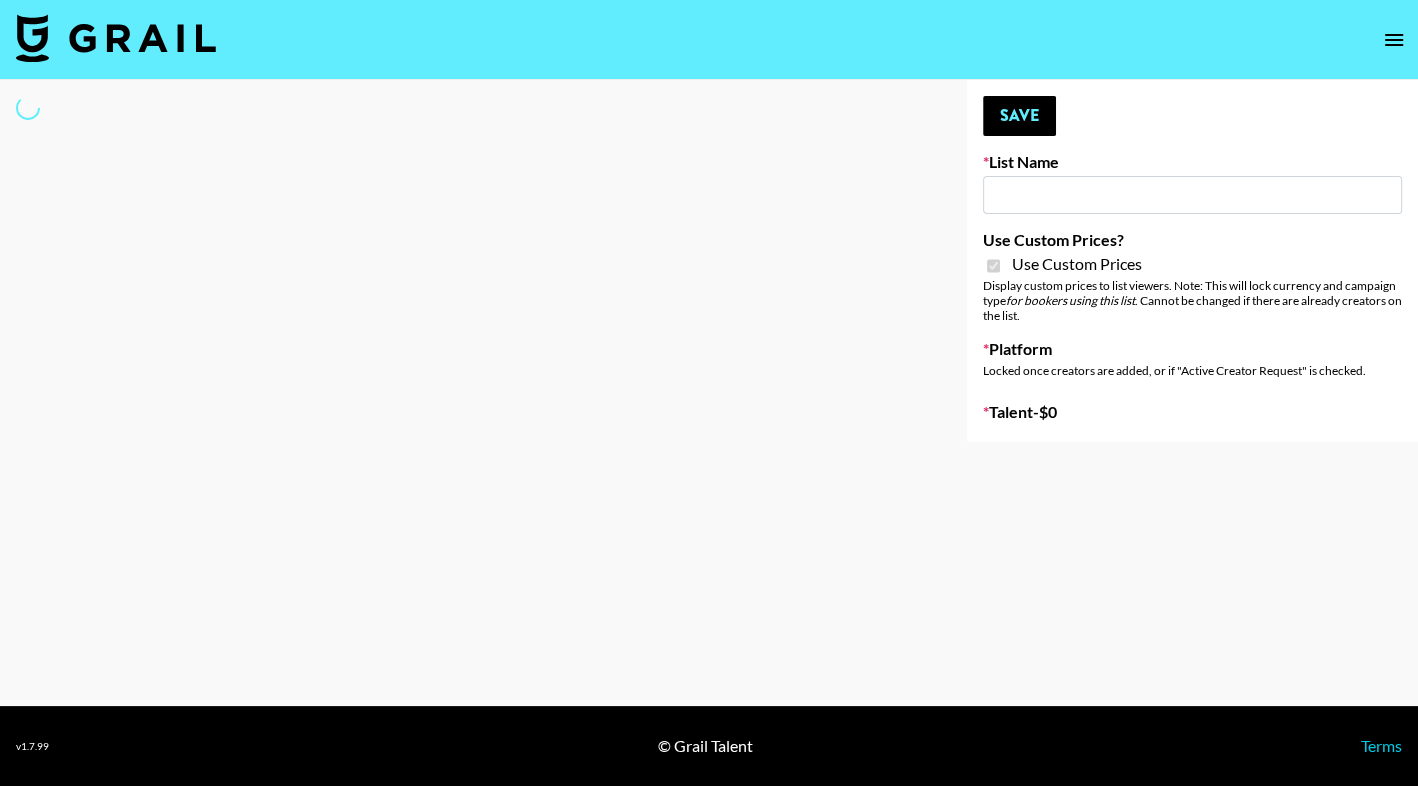 checkbox on "true" 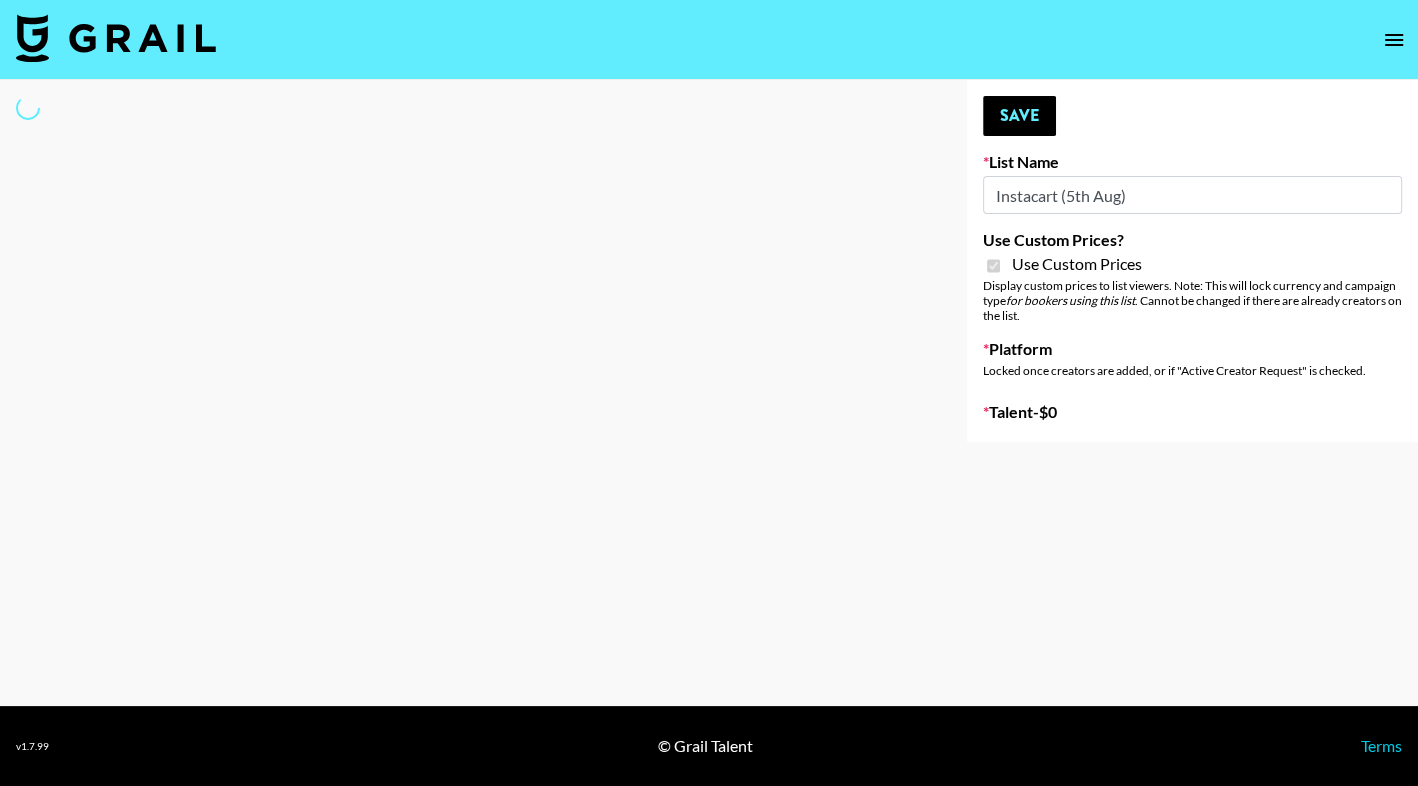 select on "Brand" 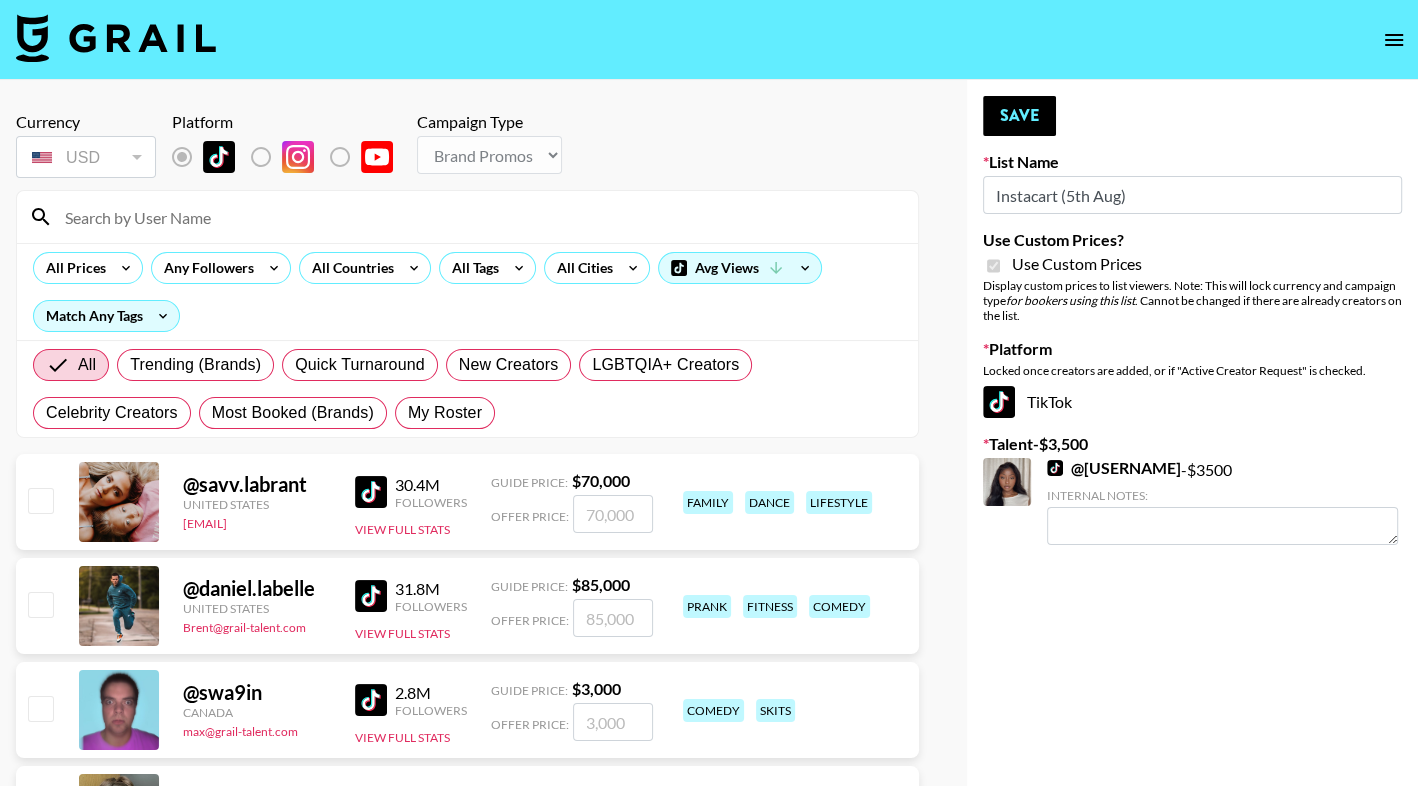 click at bounding box center [479, 217] 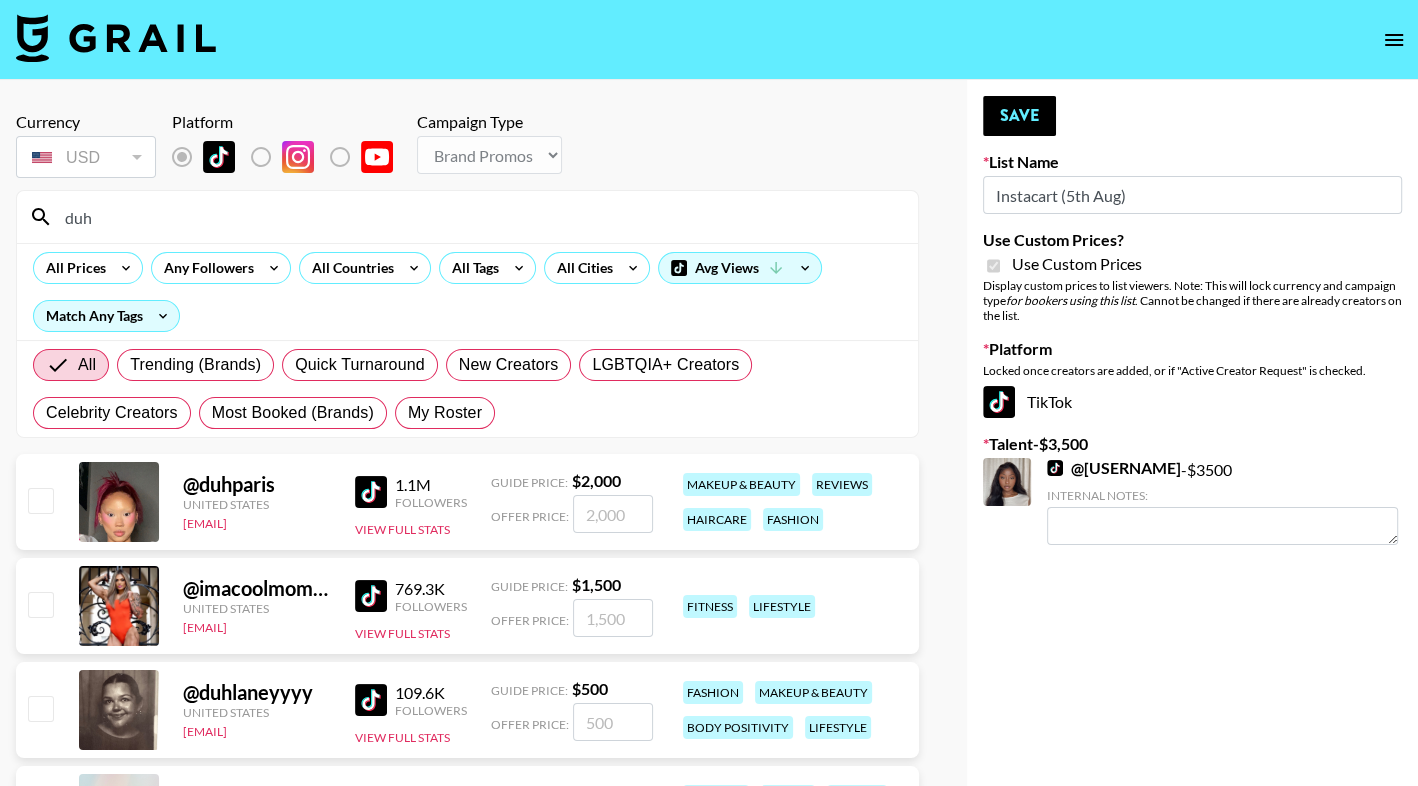 type on "duh" 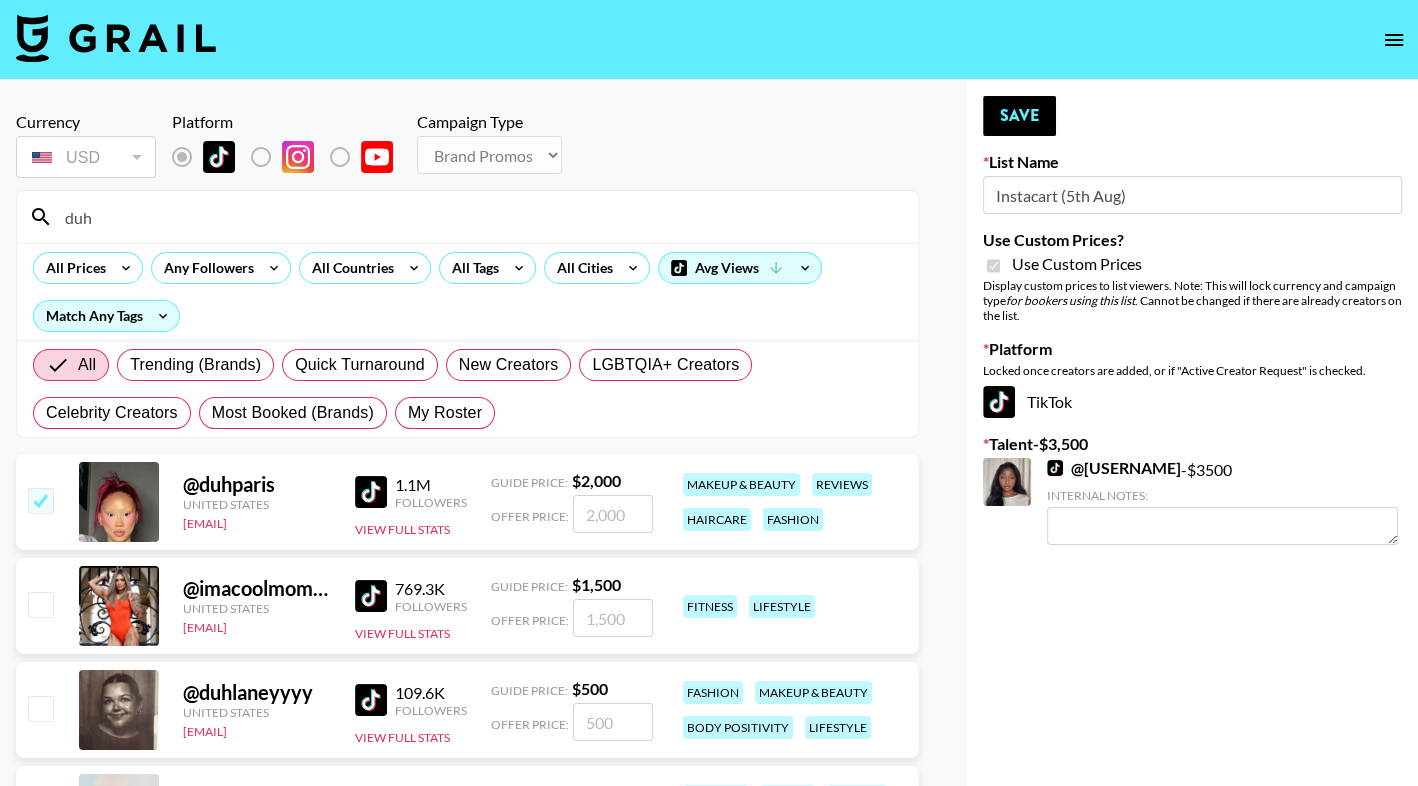 checkbox on "true" 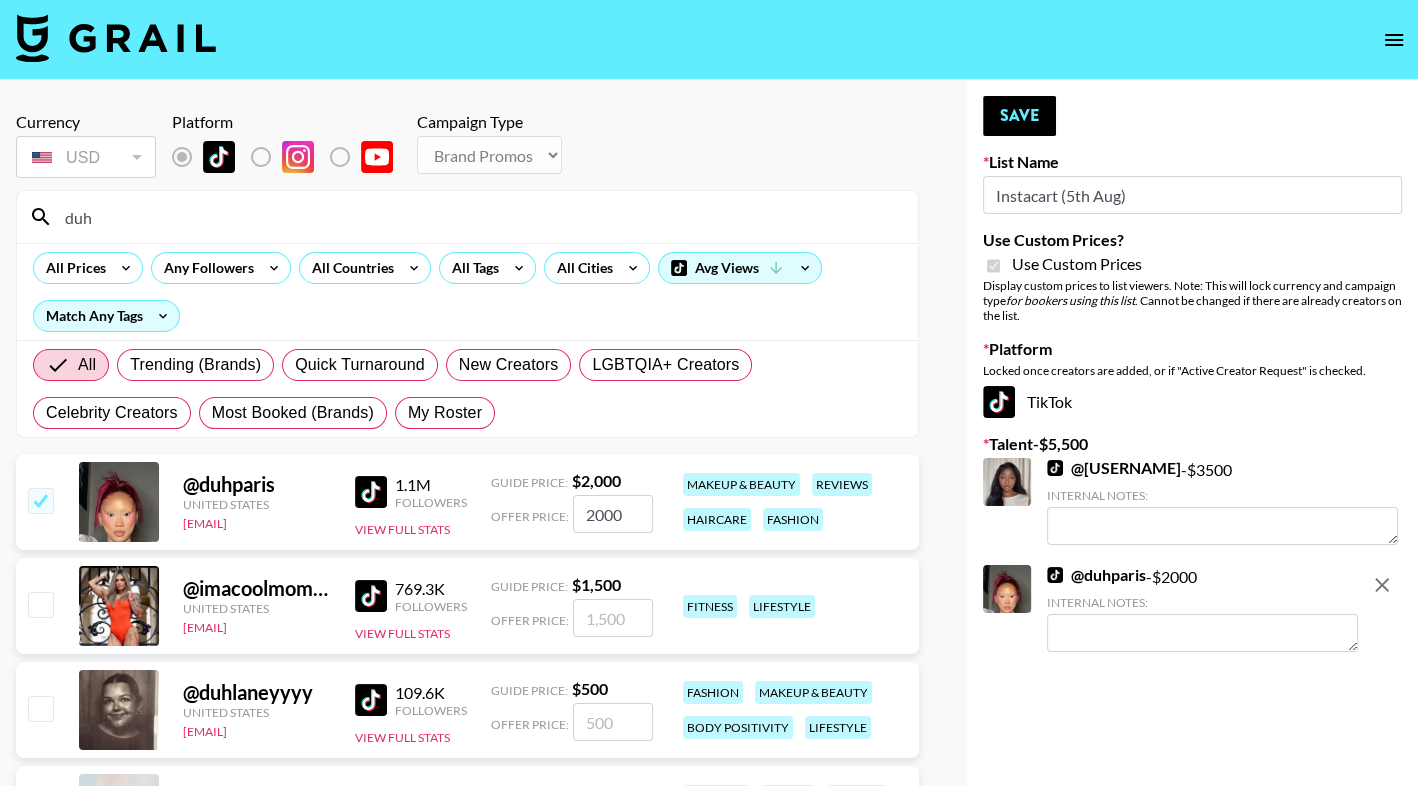 drag, startPoint x: 625, startPoint y: 509, endPoint x: 540, endPoint y: 509, distance: 85 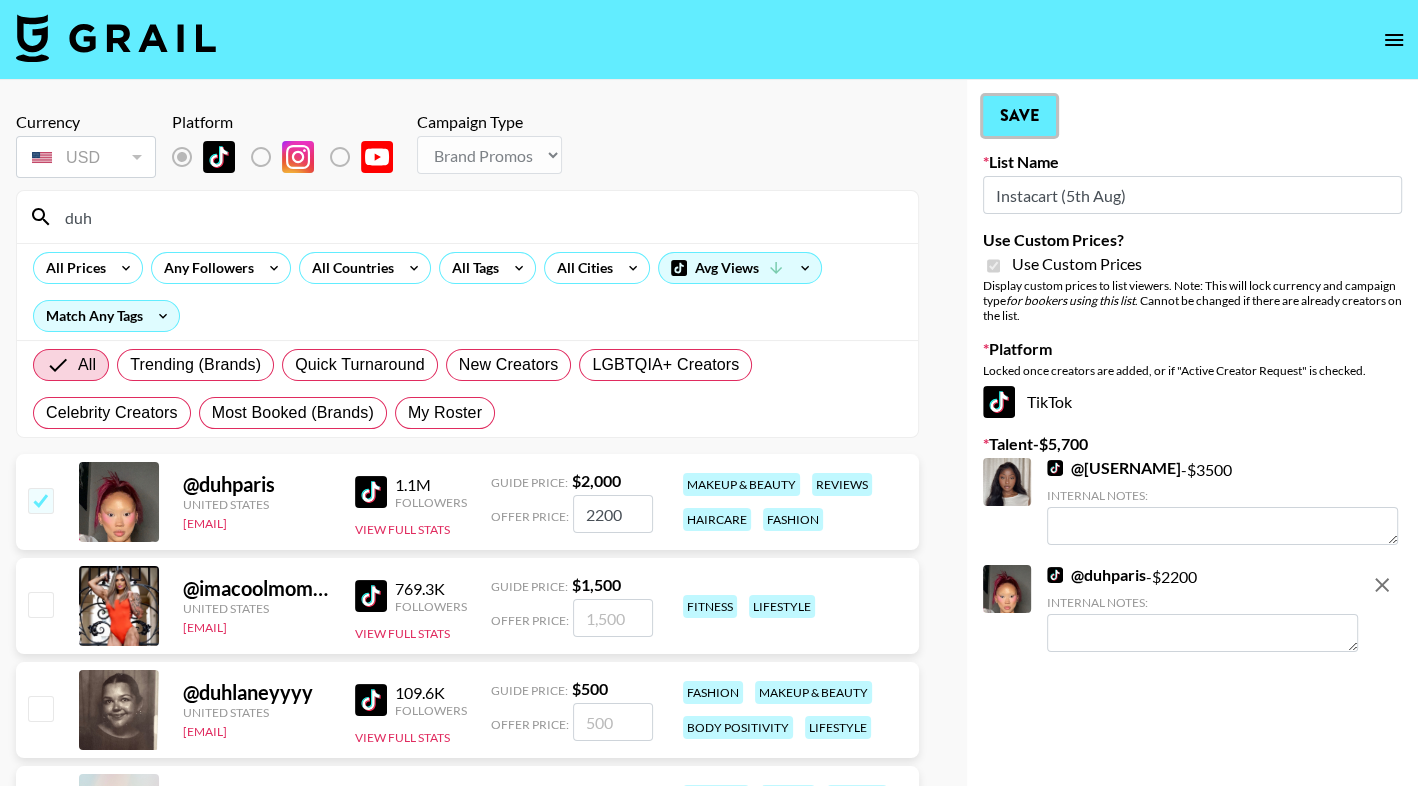 click on "Save" at bounding box center [1019, 116] 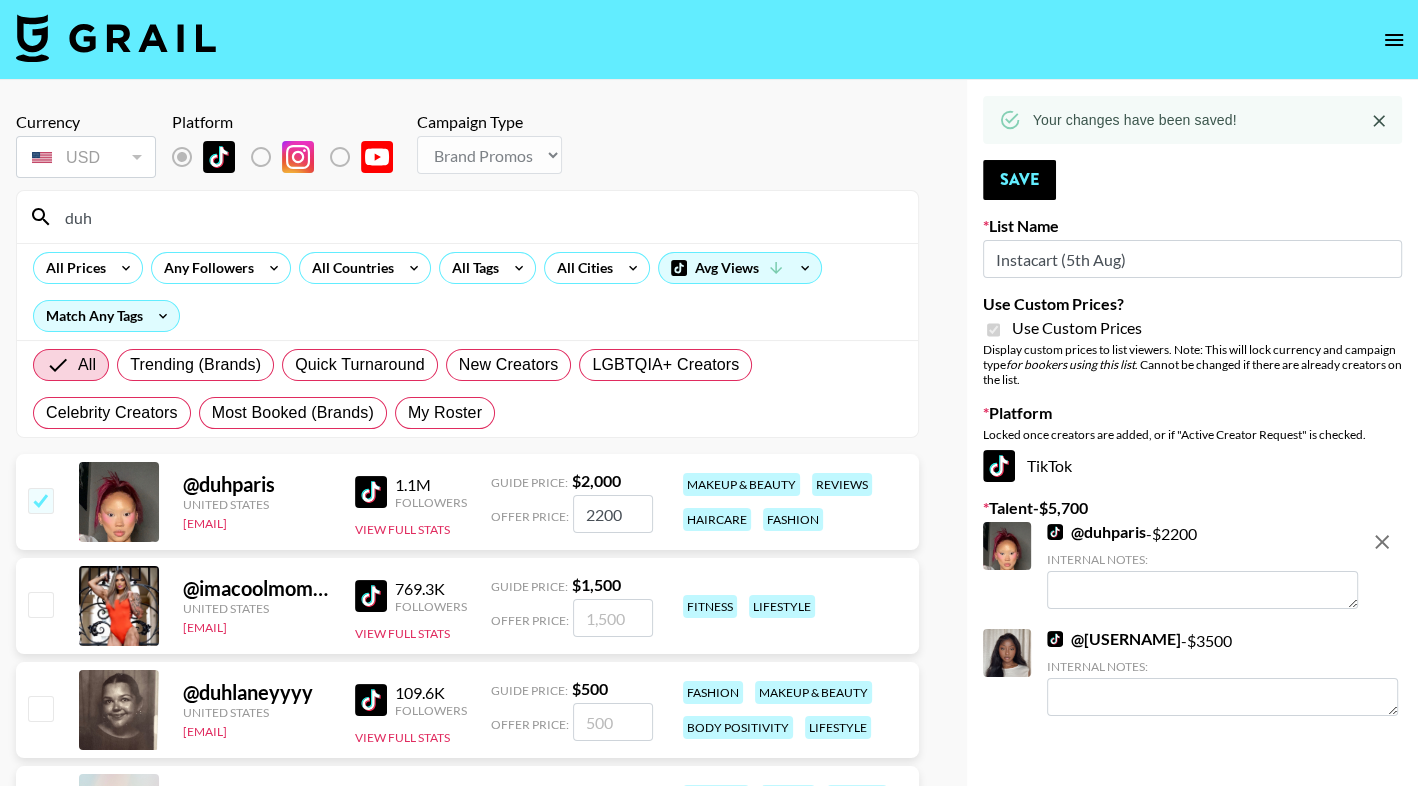 drag, startPoint x: 627, startPoint y: 514, endPoint x: 476, endPoint y: 514, distance: 151 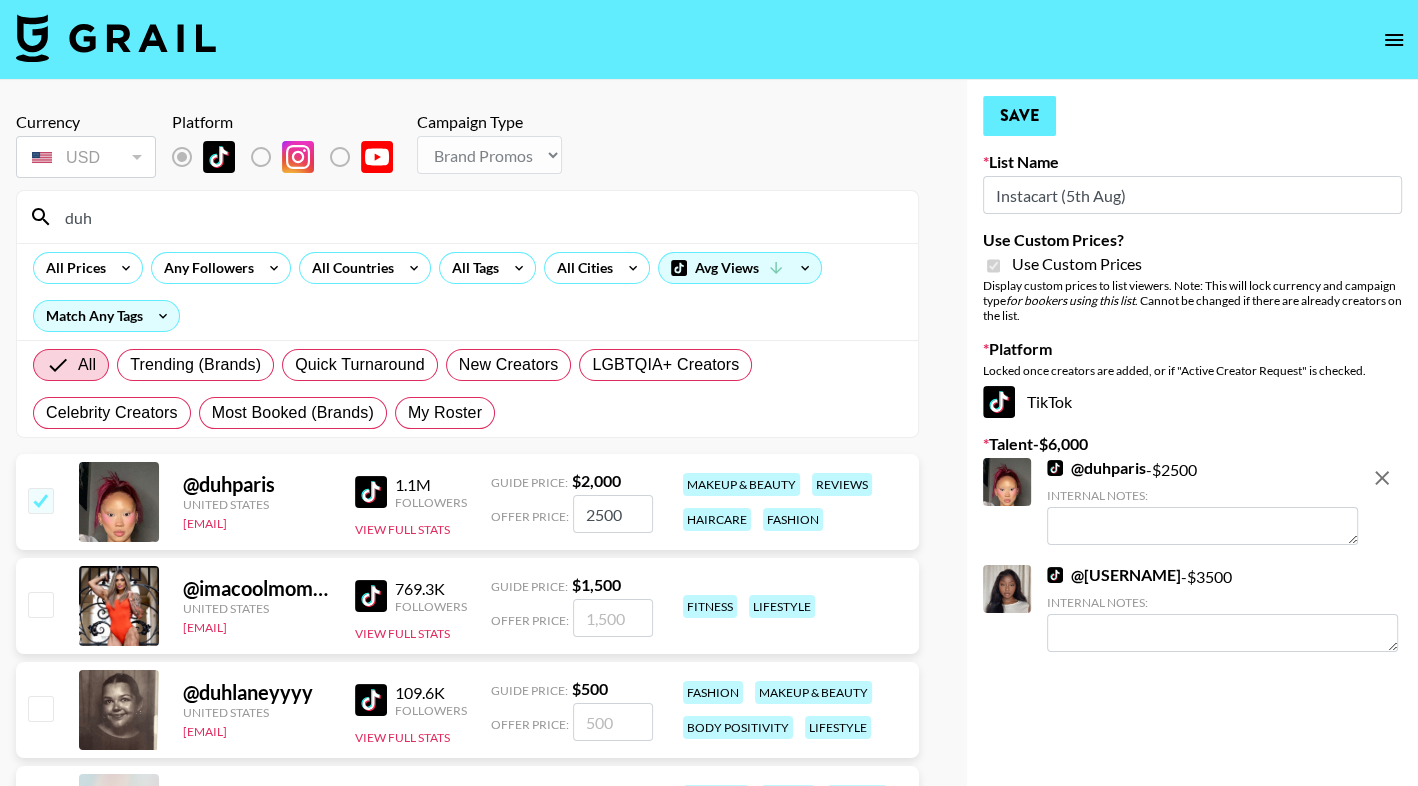 type on "2500" 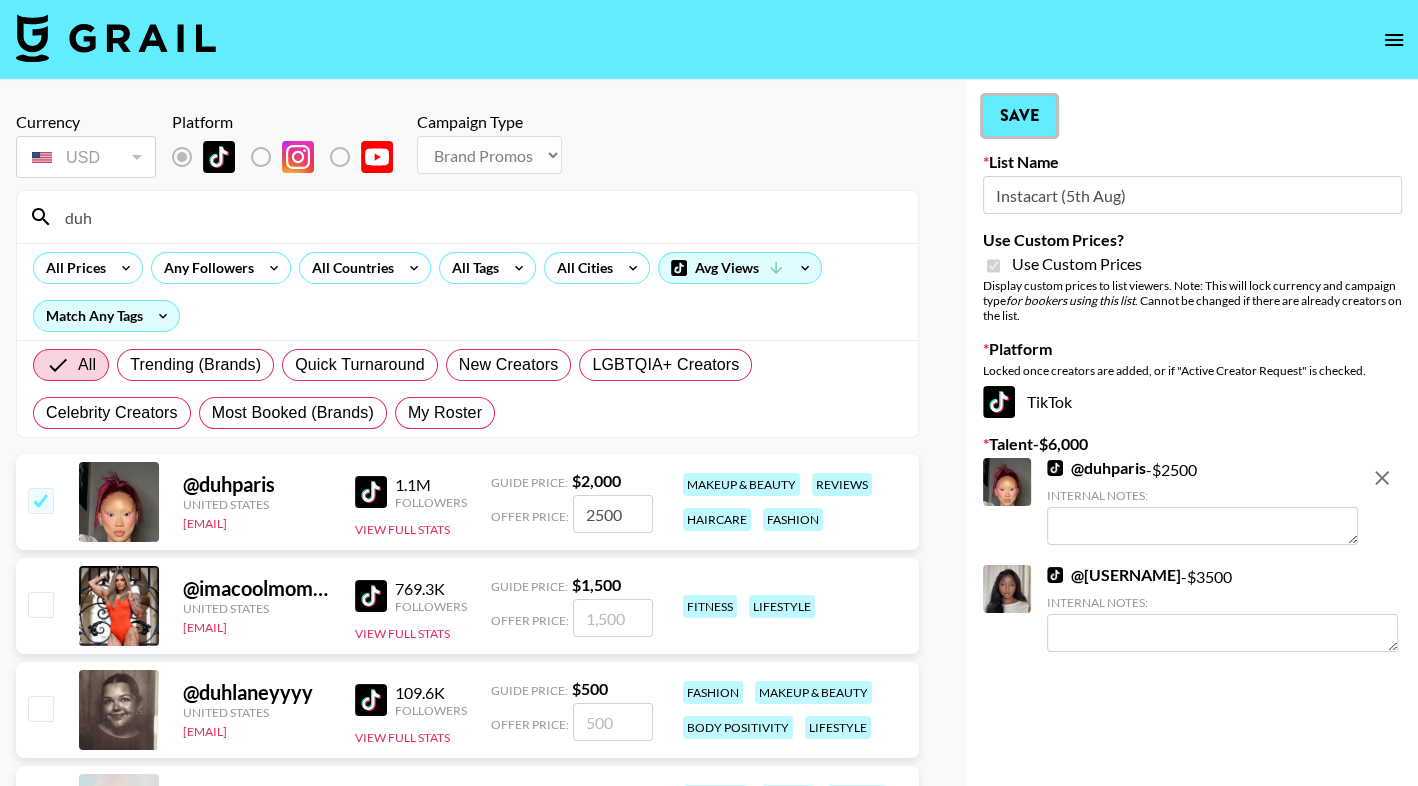 click on "Save" at bounding box center [1019, 116] 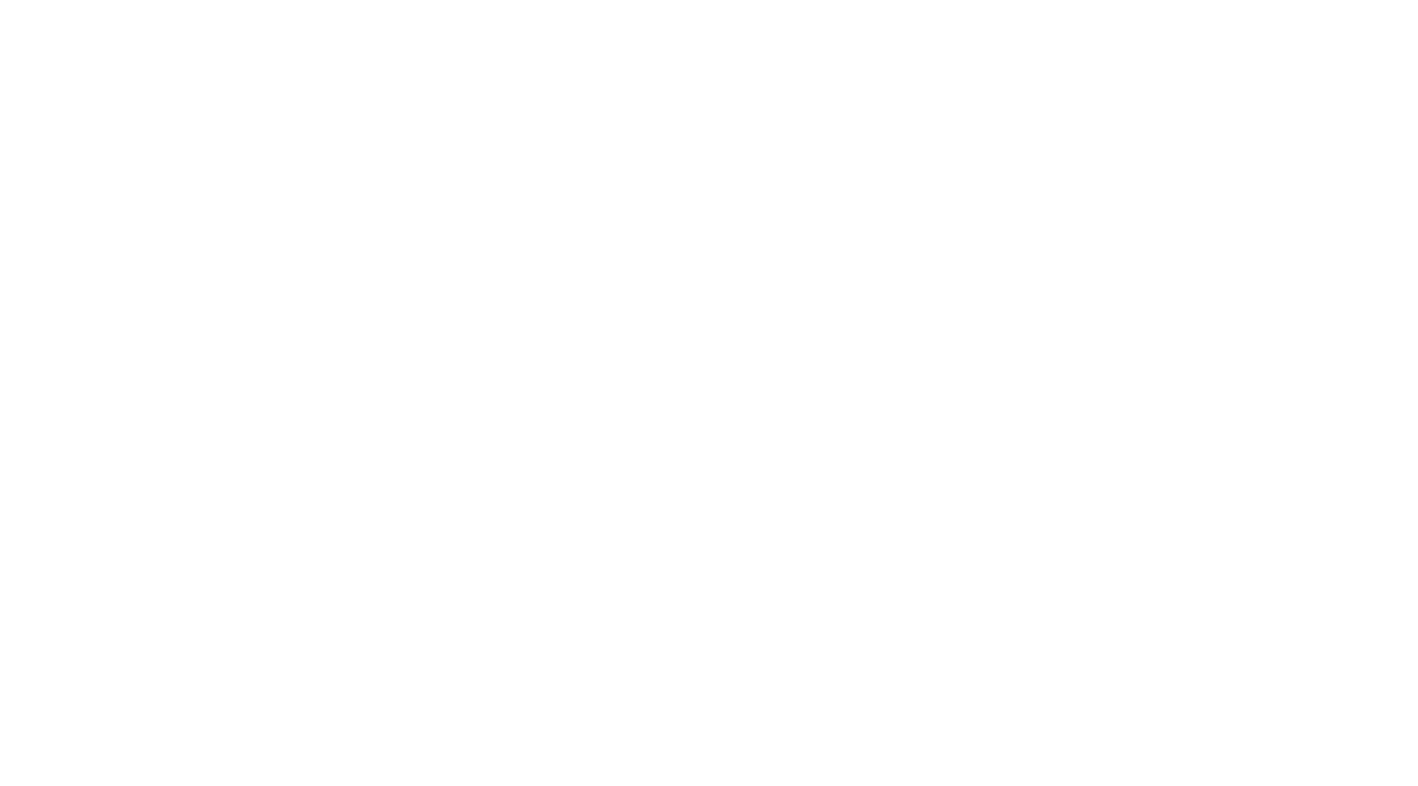 scroll, scrollTop: 0, scrollLeft: 0, axis: both 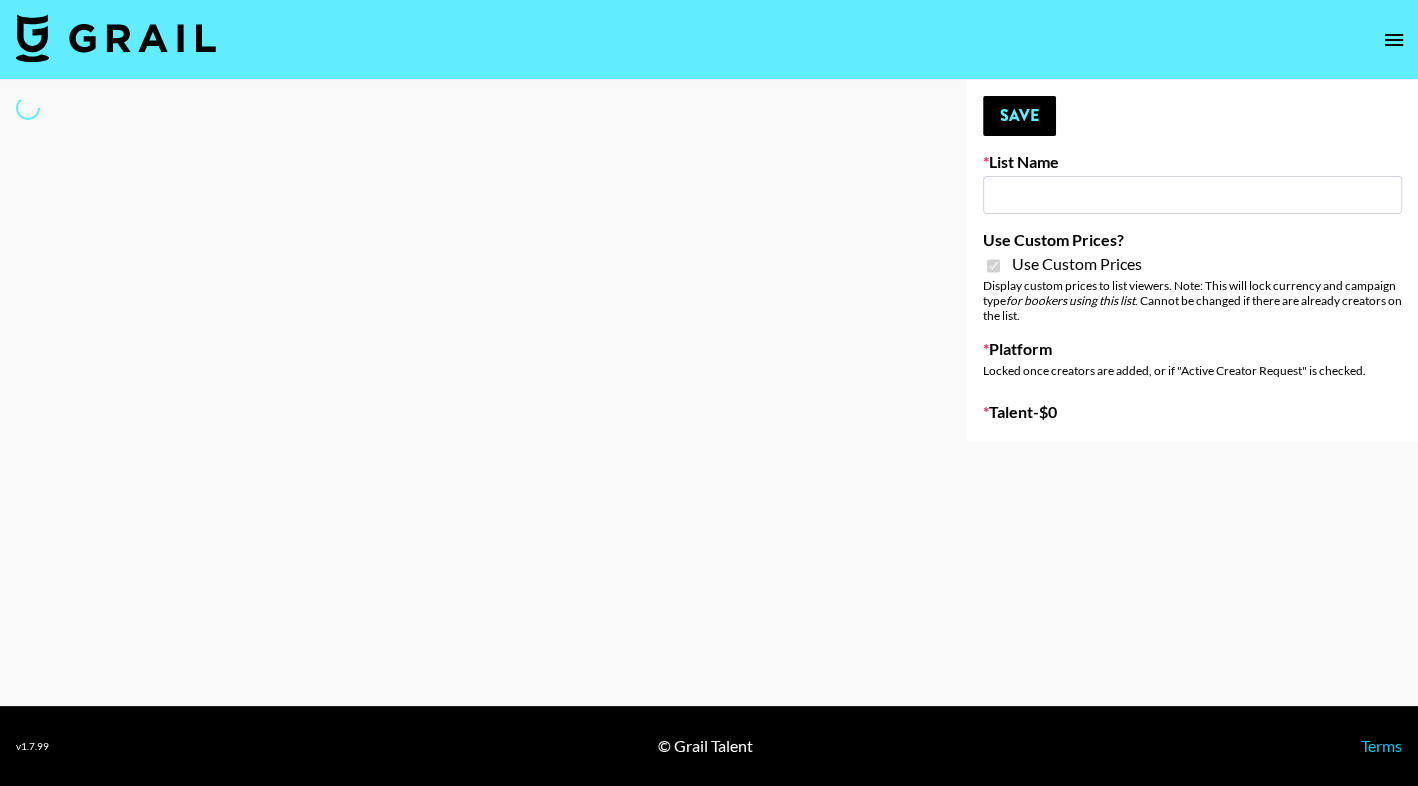 type on "Instacart (5th Aug)" 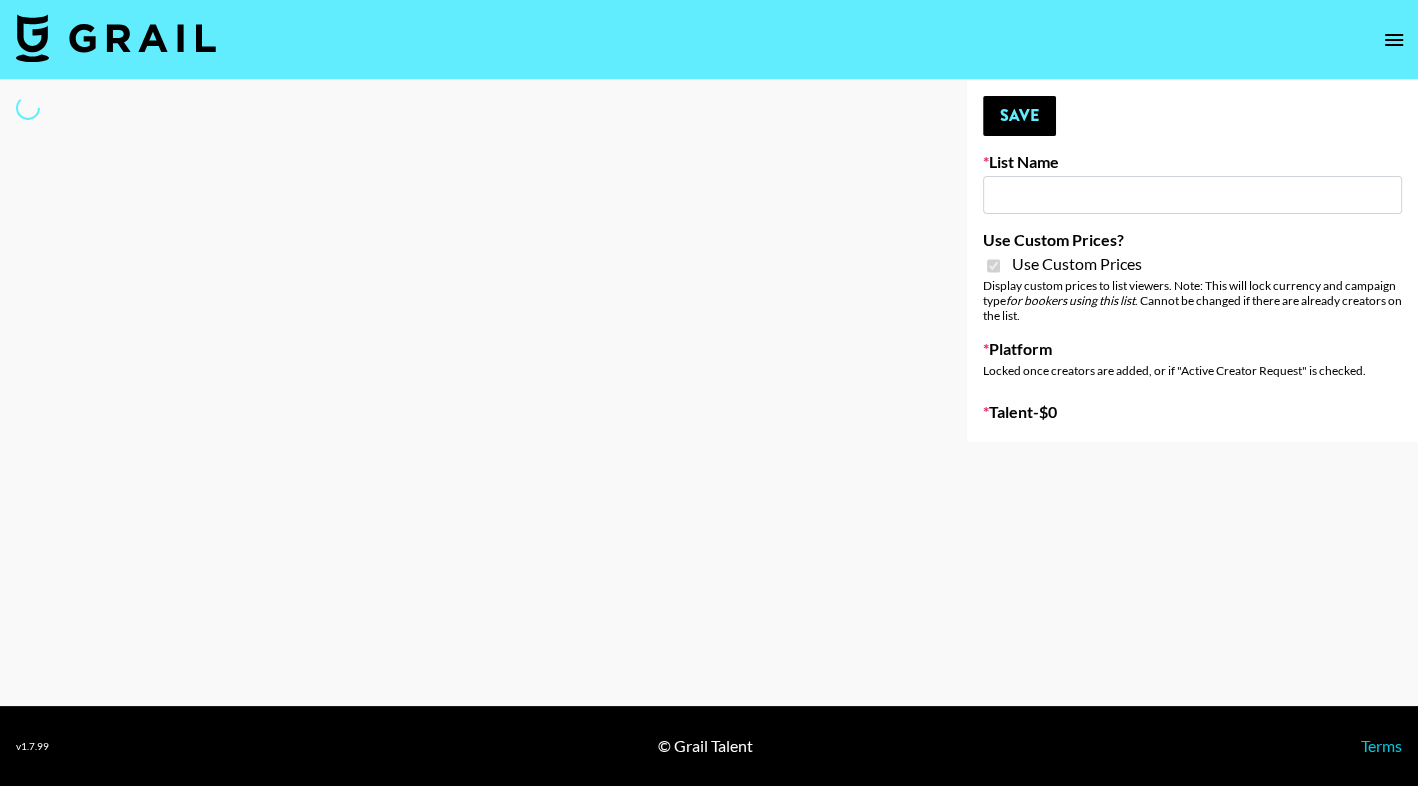 checkbox on "true" 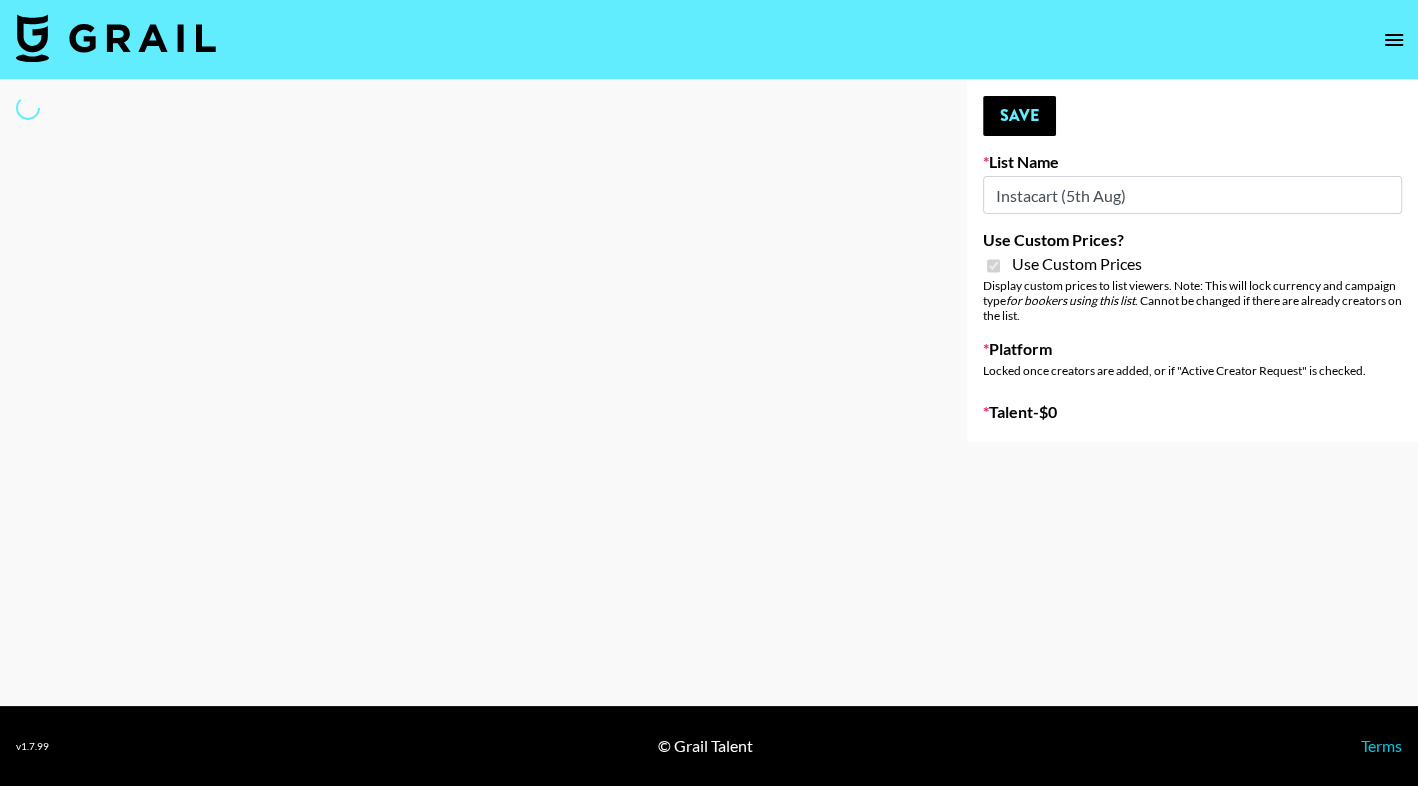 select on "Brand" 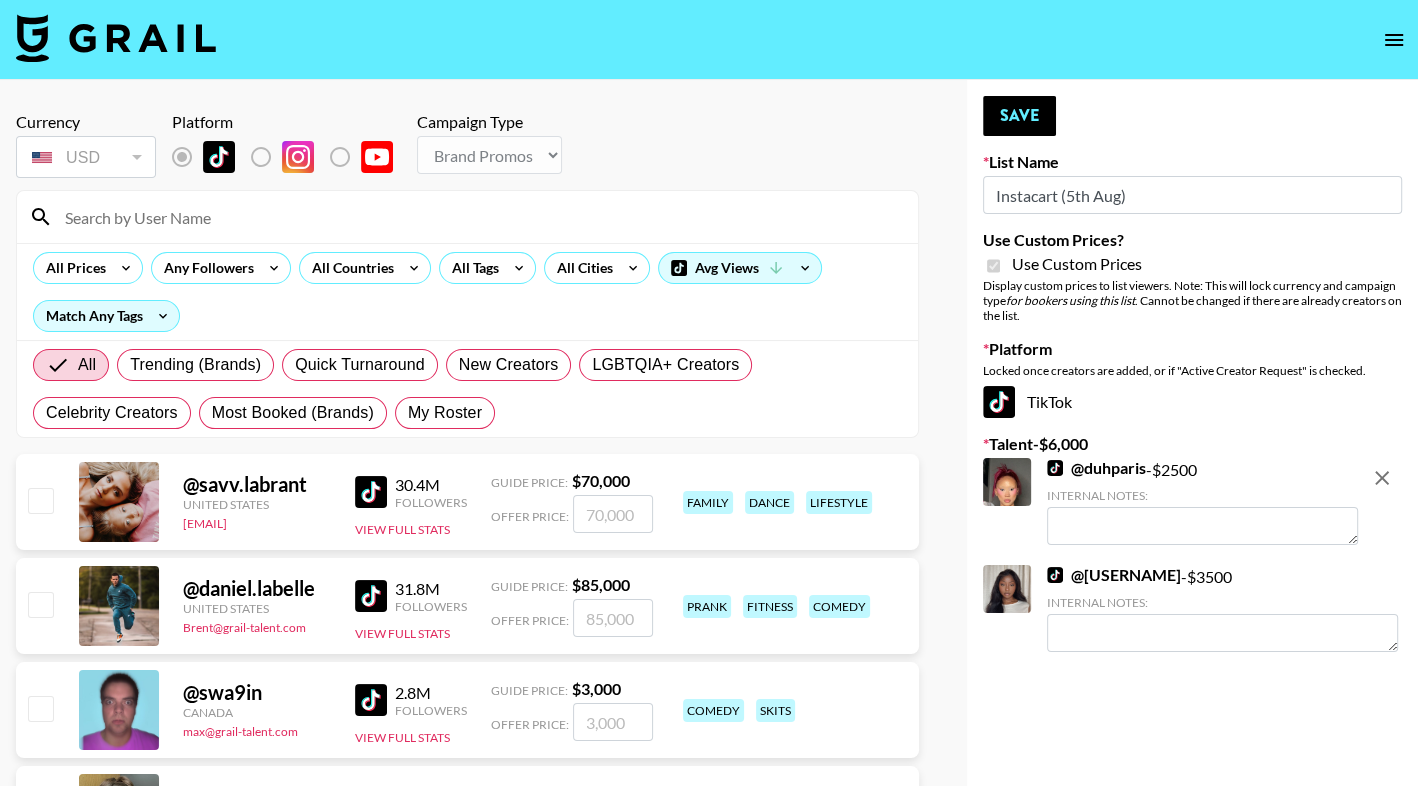 click at bounding box center (479, 217) 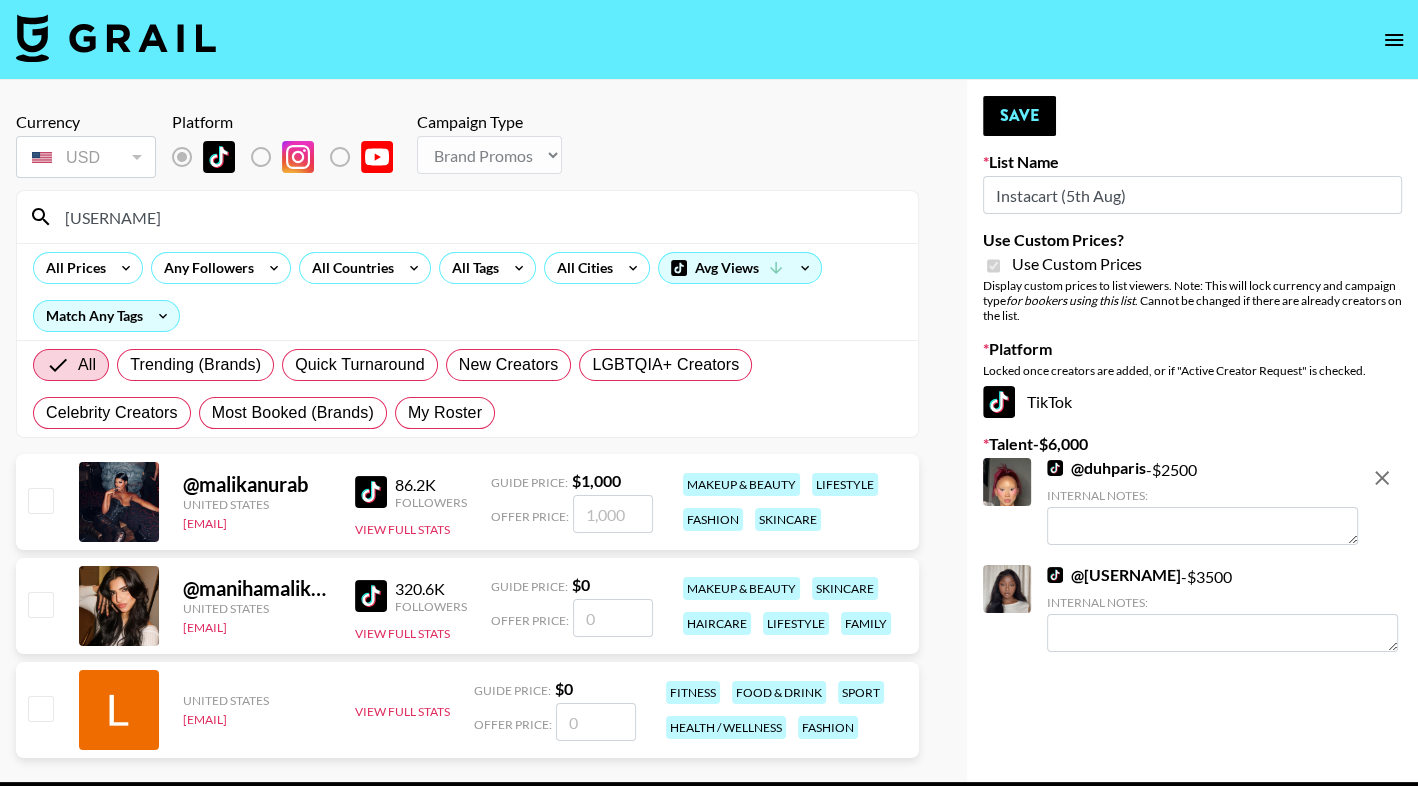 type on "[USERNAME]" 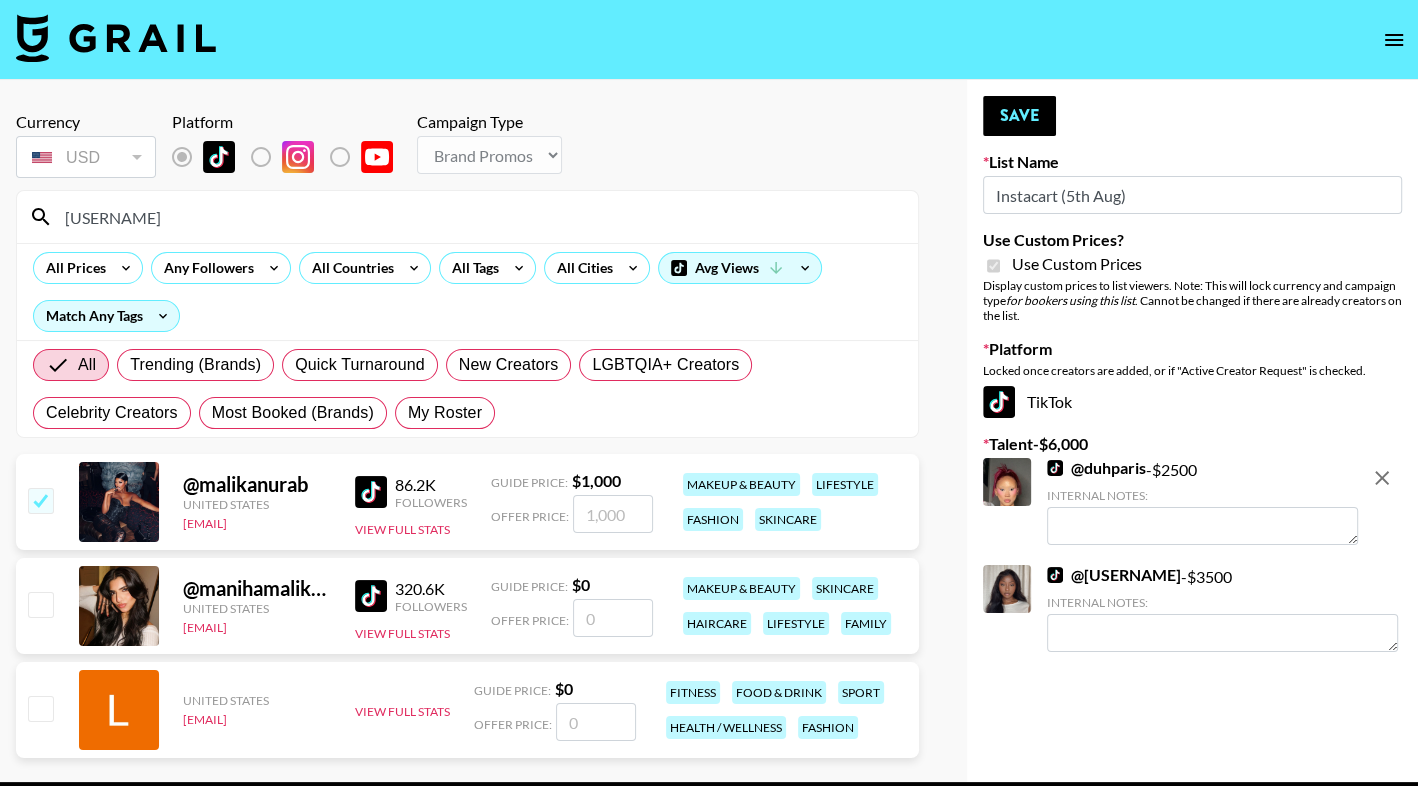 checkbox on "true" 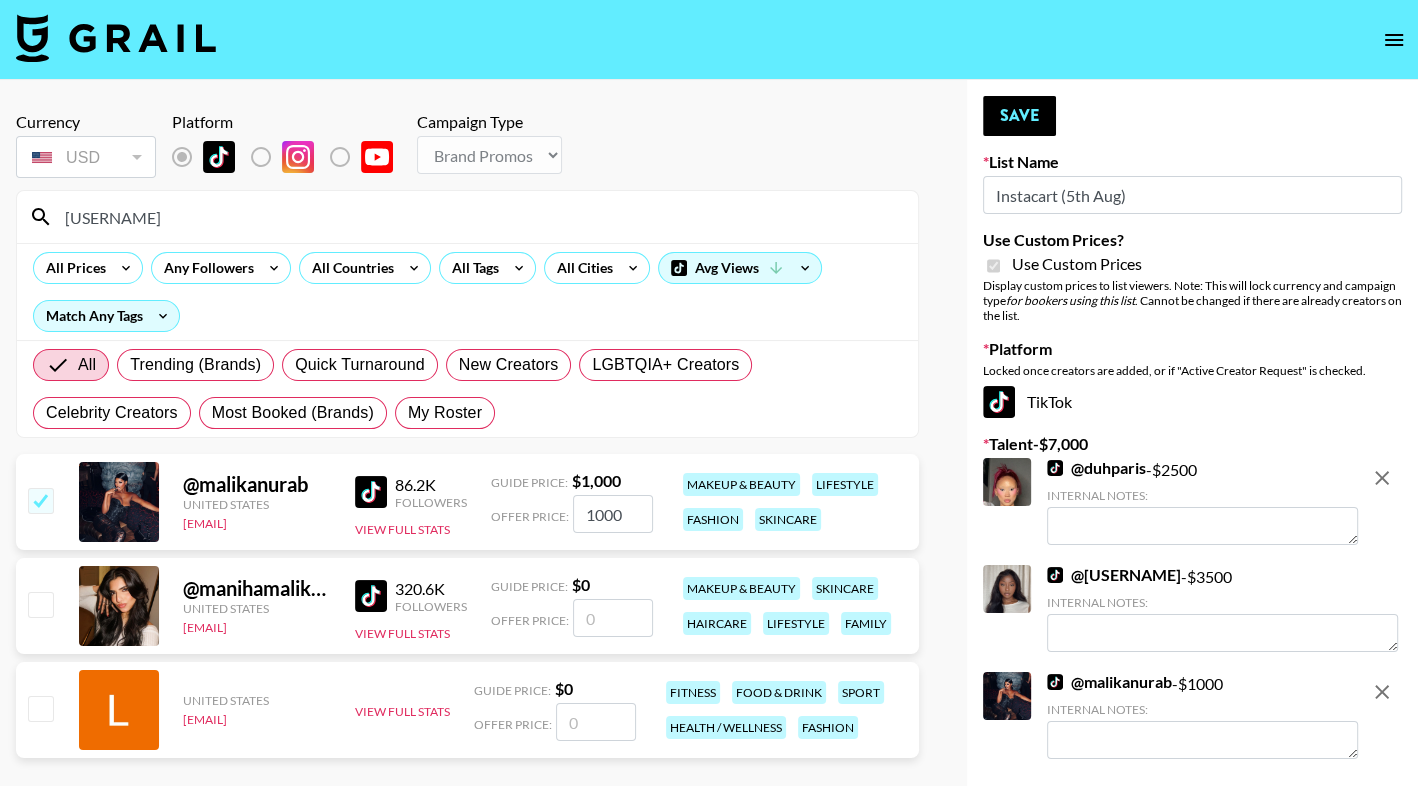 drag, startPoint x: 619, startPoint y: 517, endPoint x: 457, endPoint y: 516, distance: 162.00308 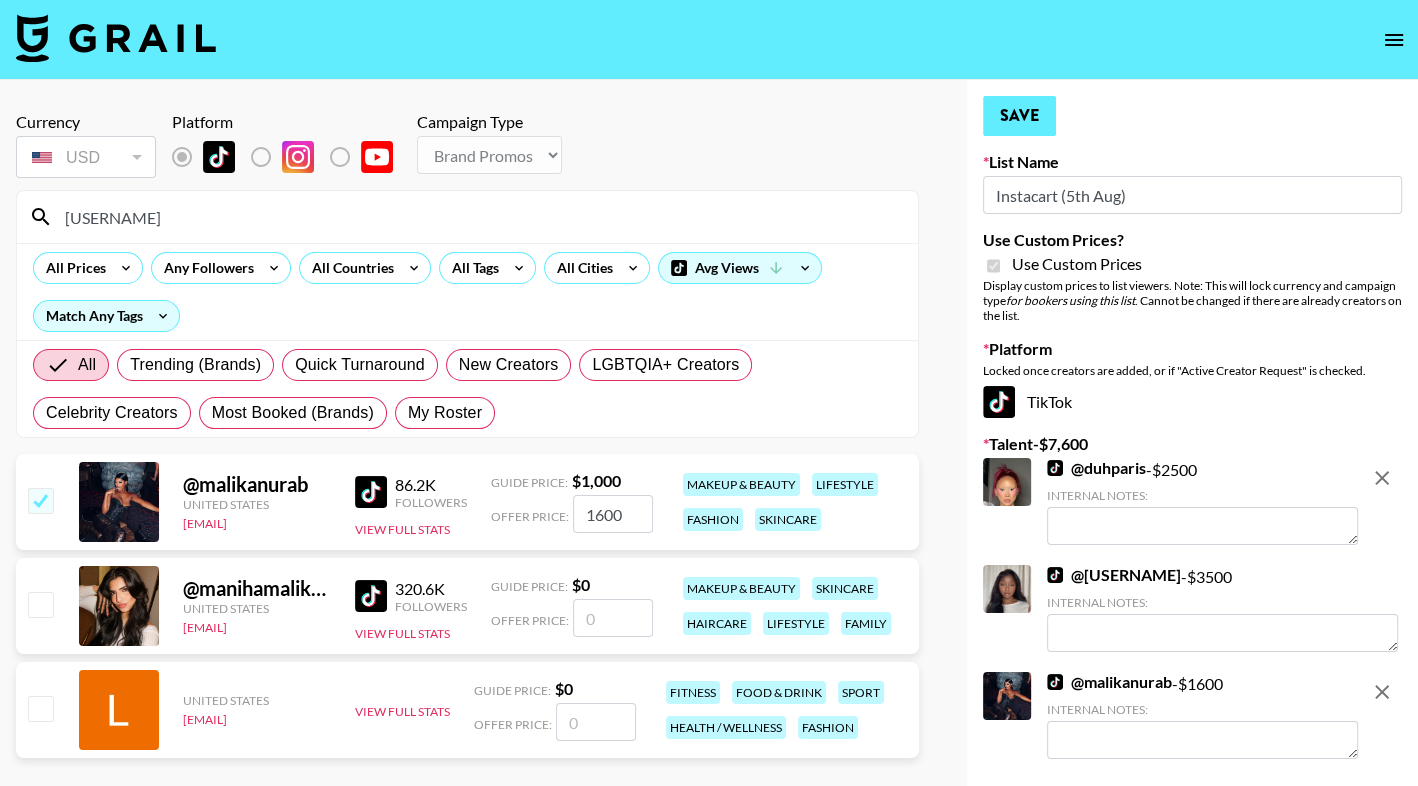 type on "1600" 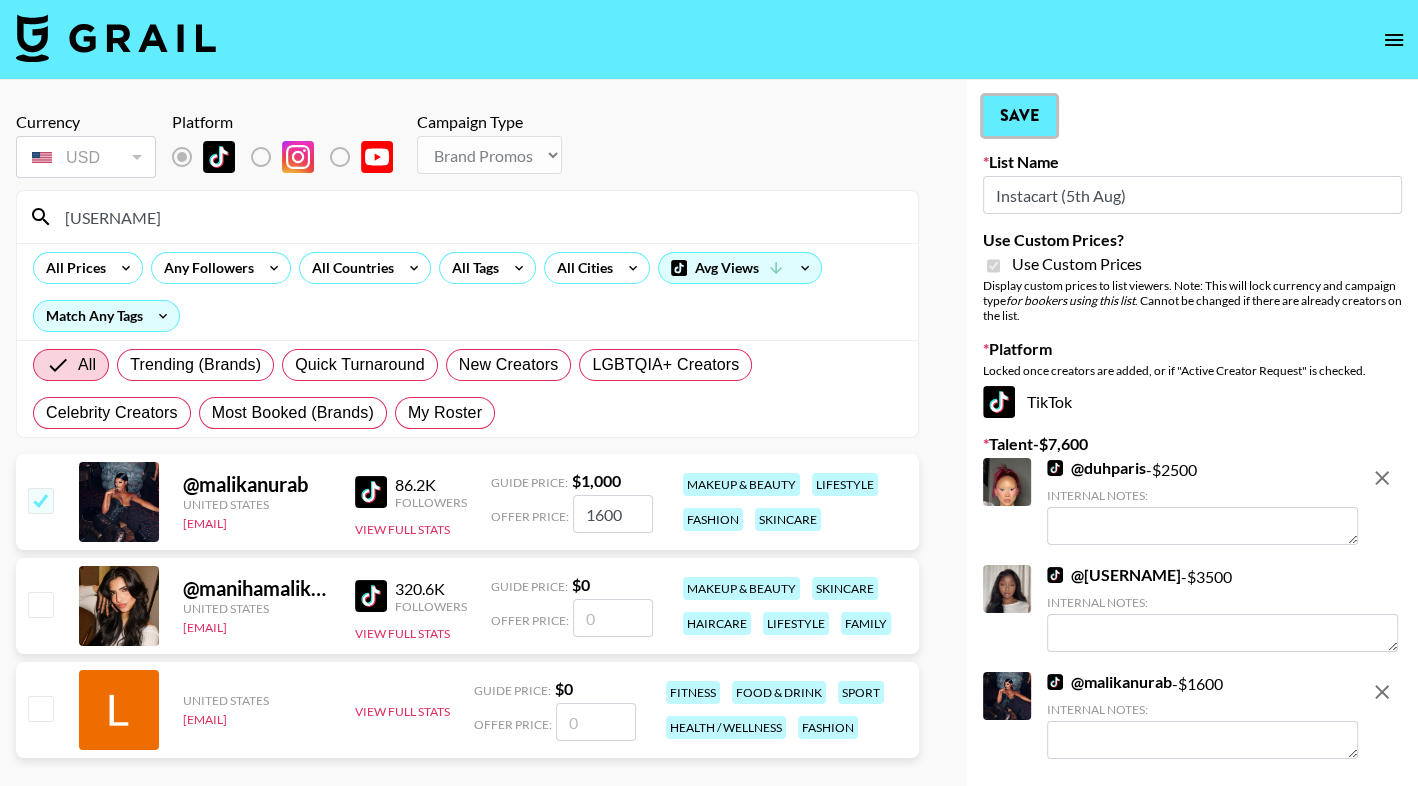 click on "Save" at bounding box center [1019, 116] 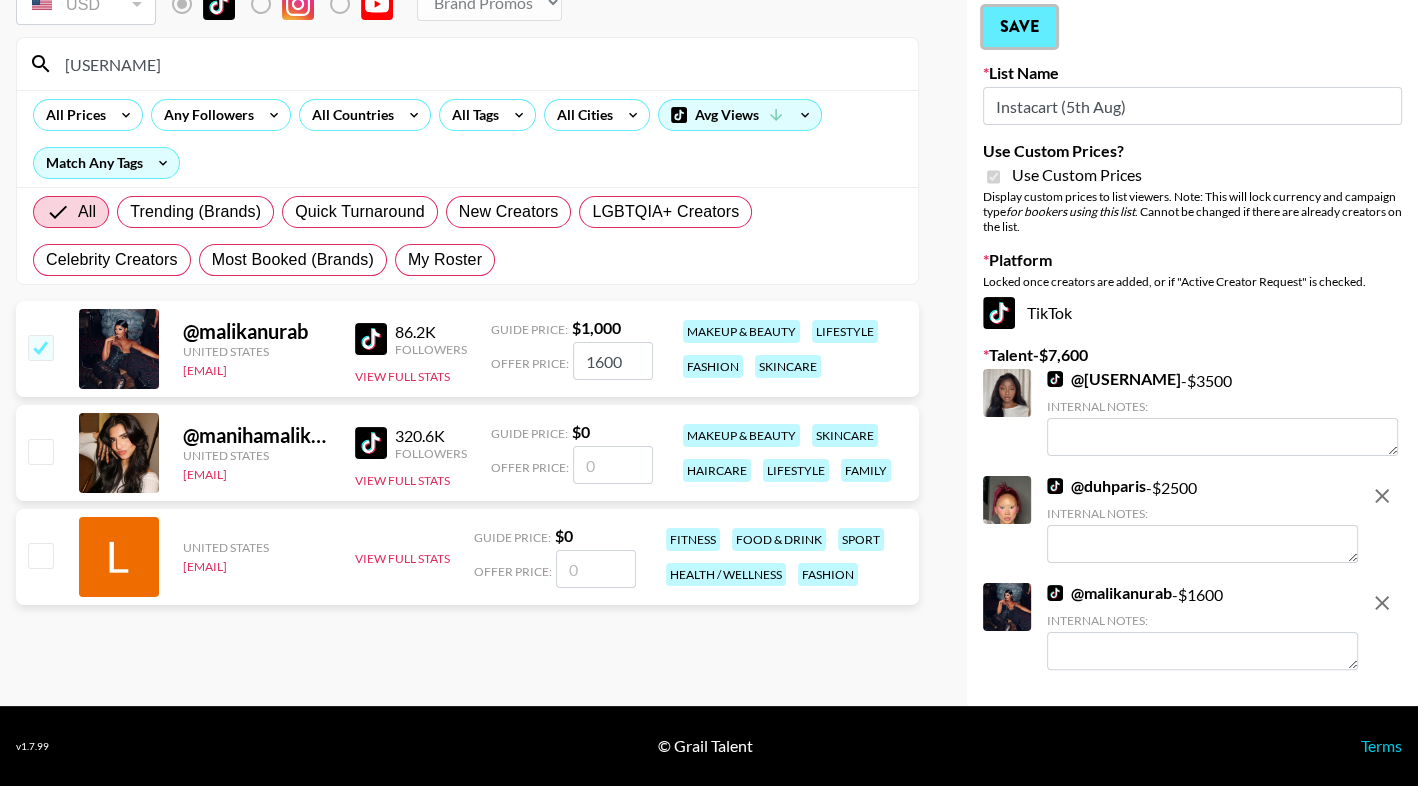scroll, scrollTop: 152, scrollLeft: 0, axis: vertical 